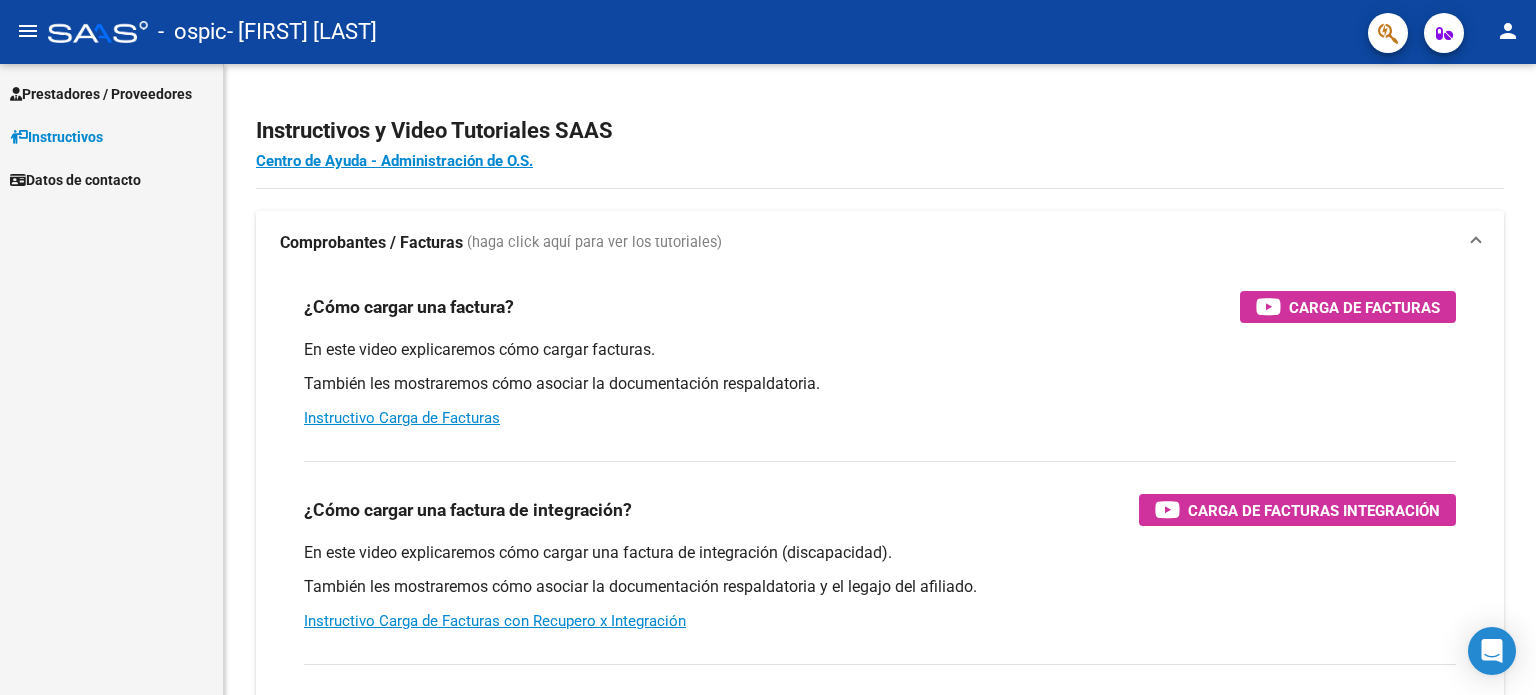 scroll, scrollTop: 0, scrollLeft: 0, axis: both 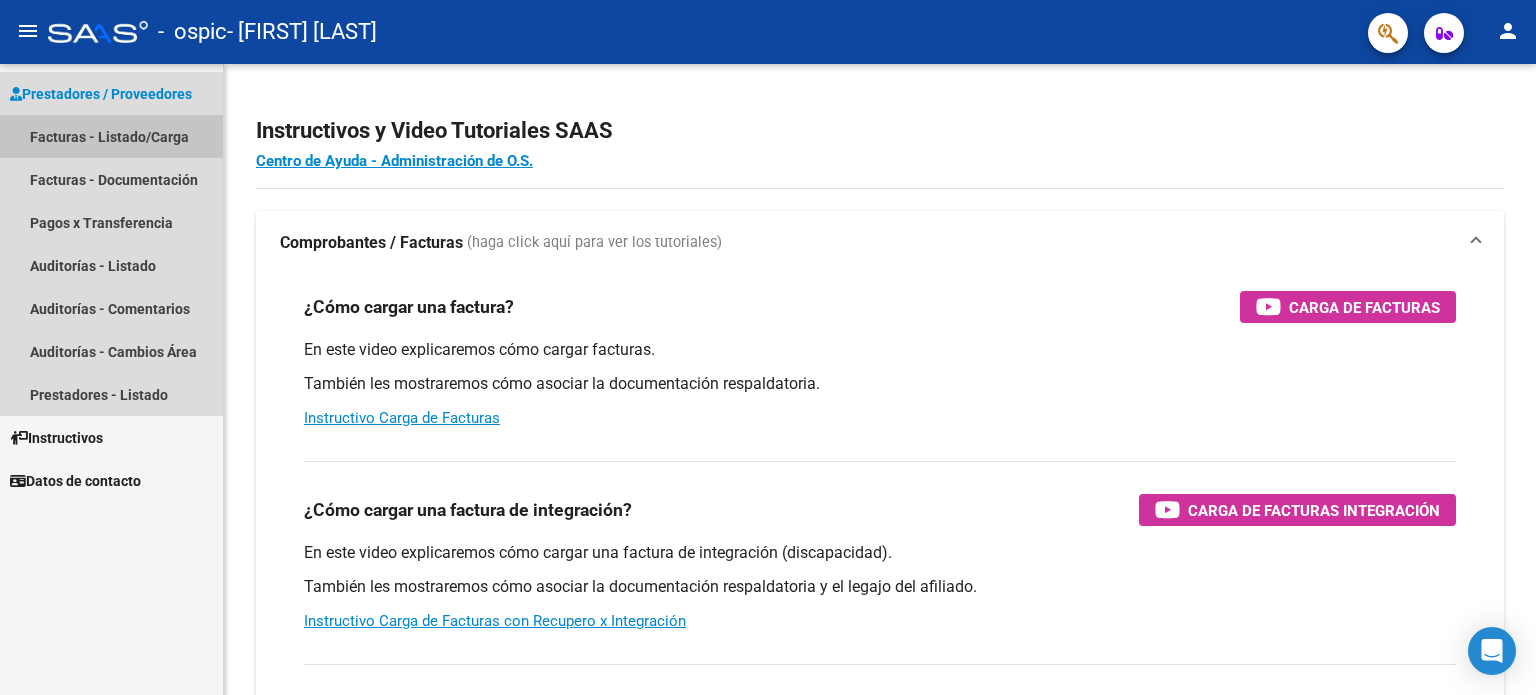 click on "Facturas - Listado/Carga" at bounding box center [111, 136] 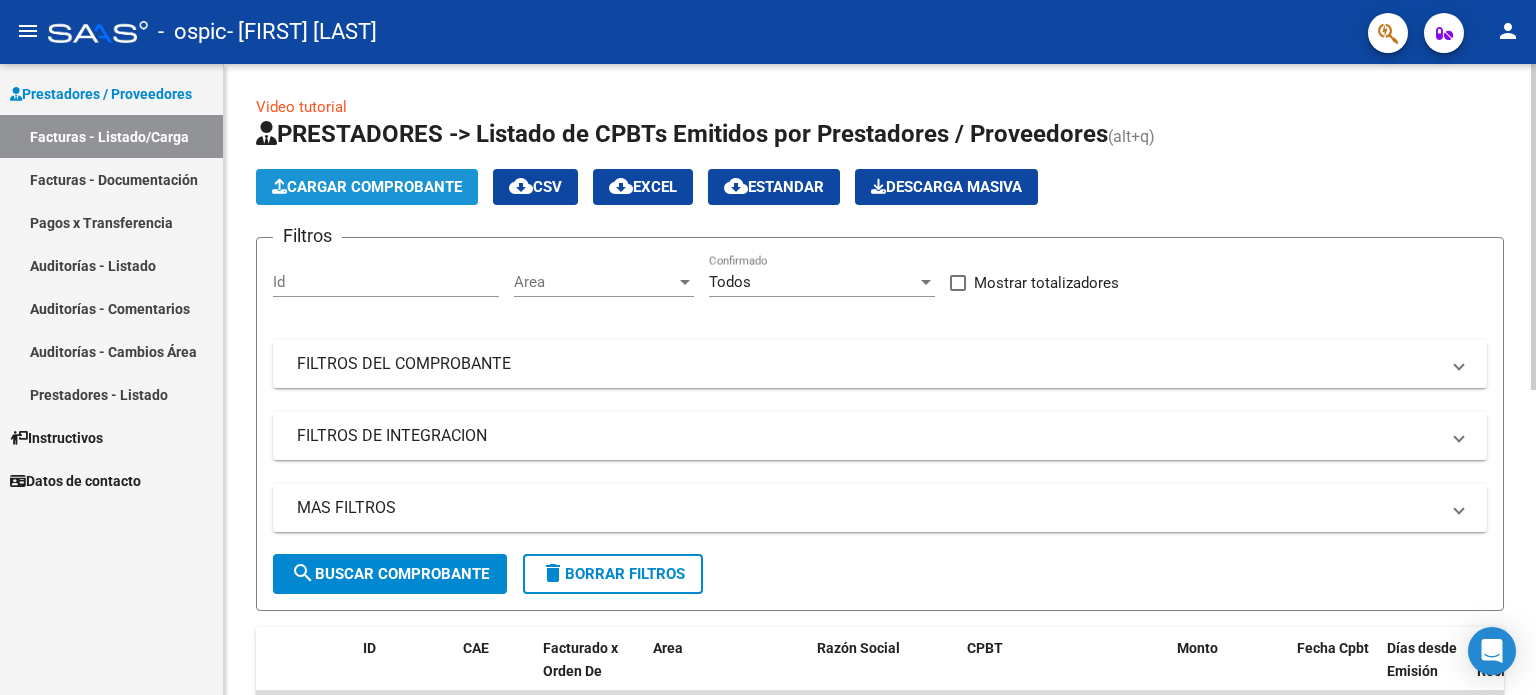 click on "Cargar Comprobante" 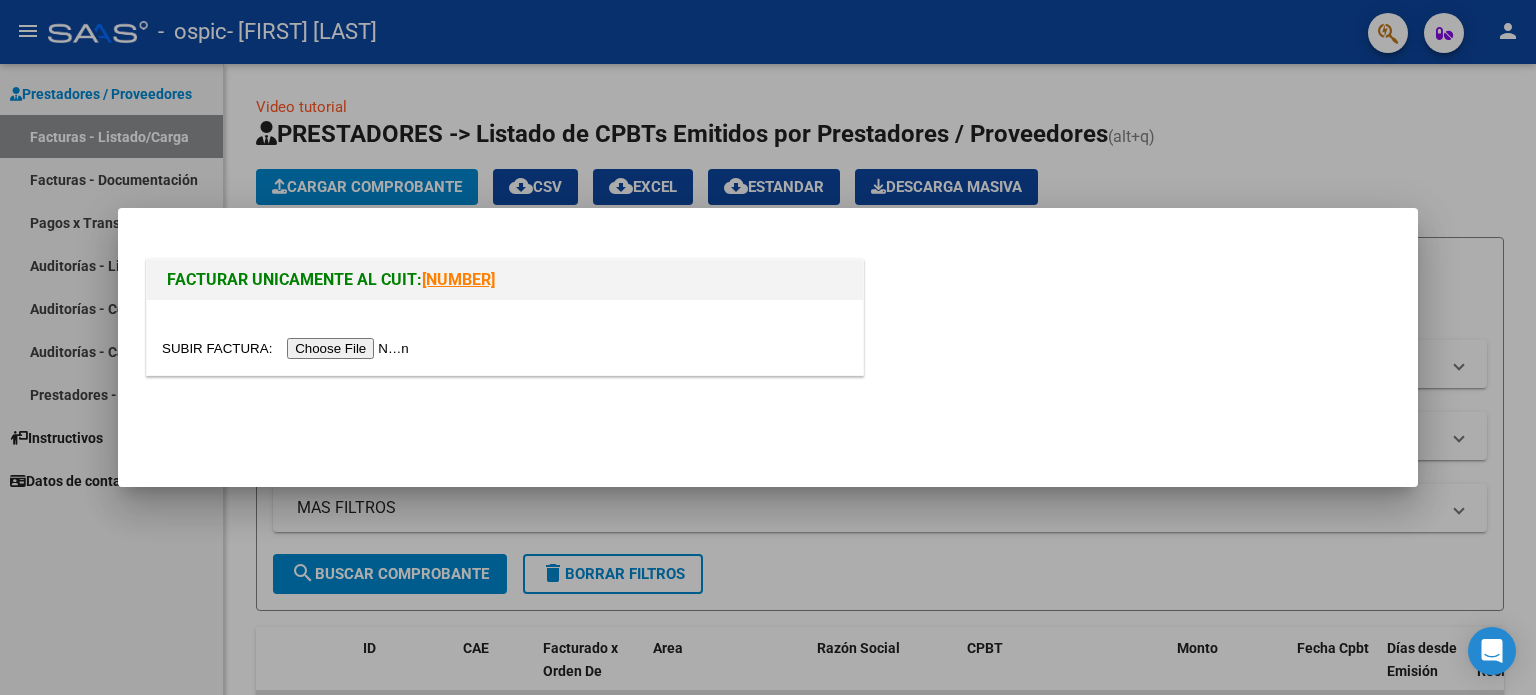 click at bounding box center (288, 348) 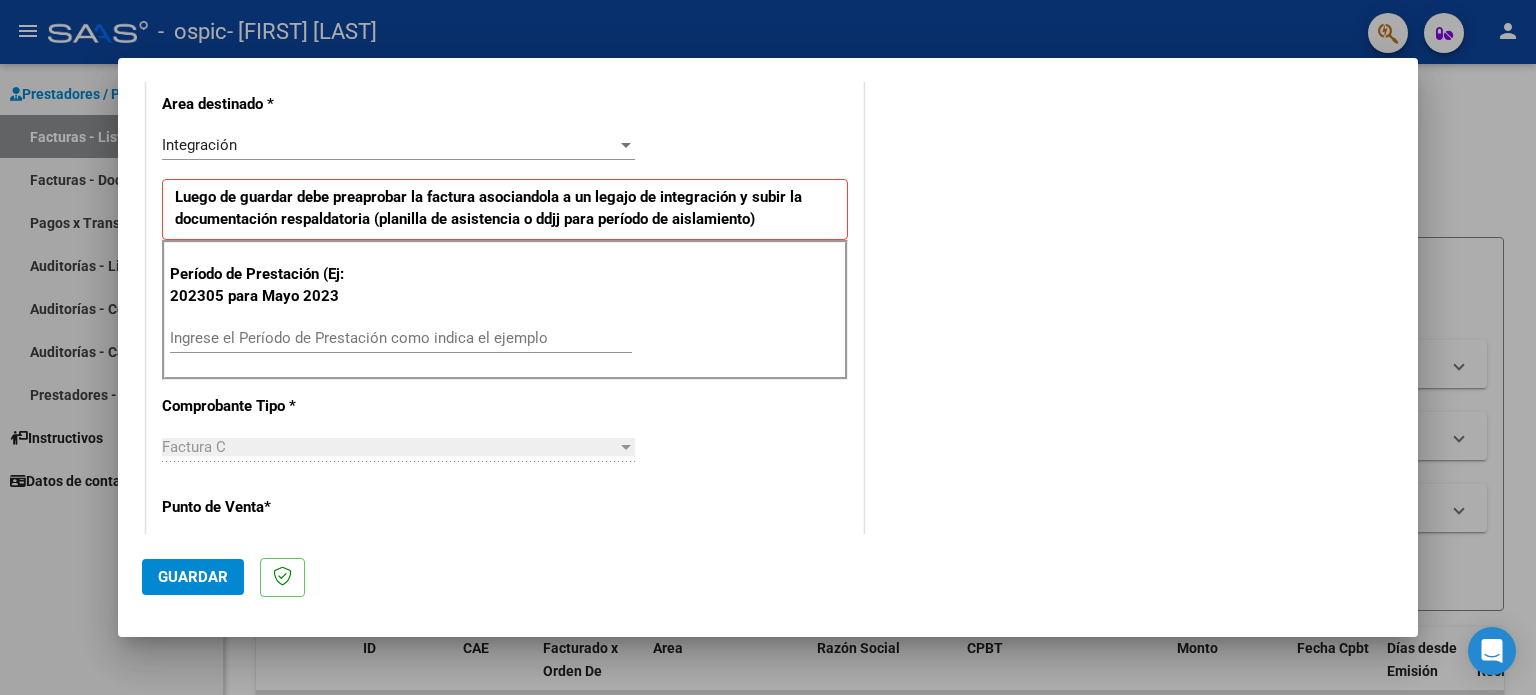 scroll, scrollTop: 428, scrollLeft: 0, axis: vertical 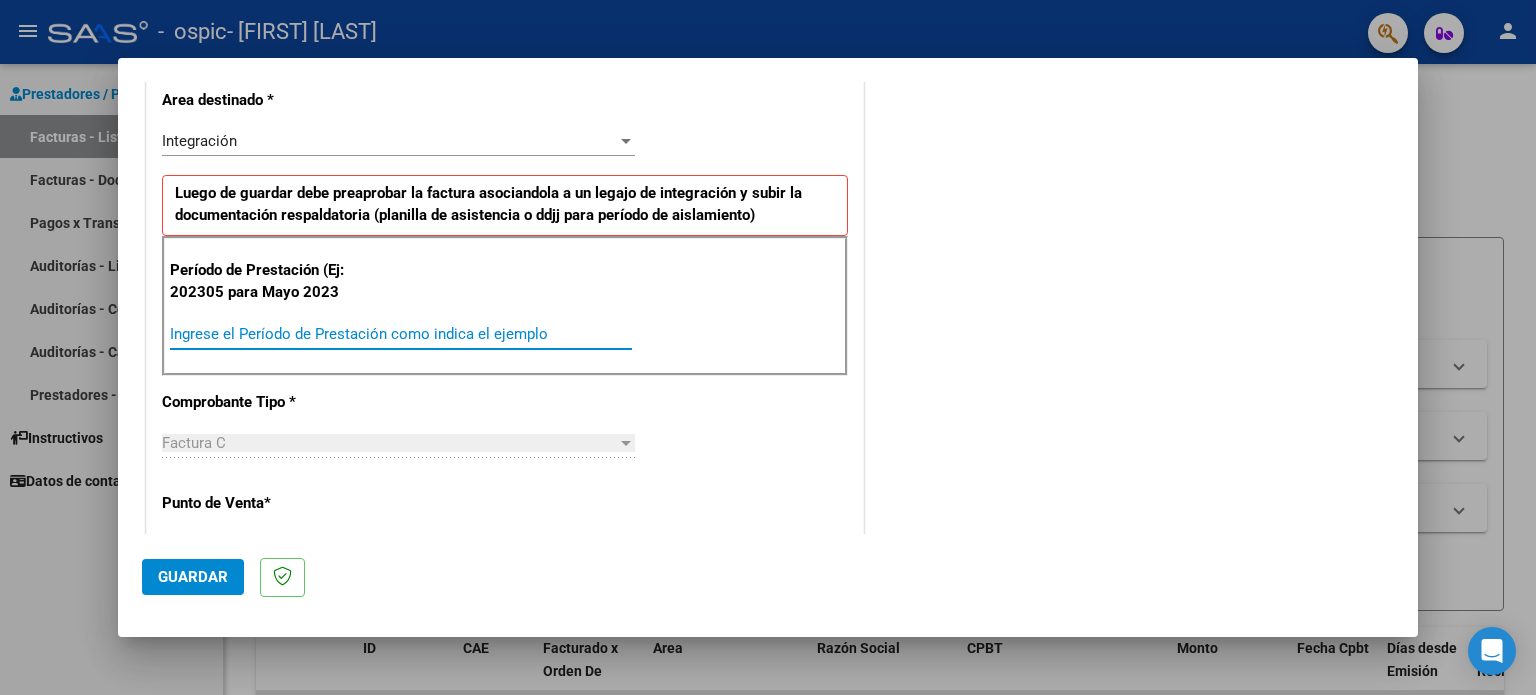 click on "Ingrese el Período de Prestación como indica el ejemplo" at bounding box center [401, 334] 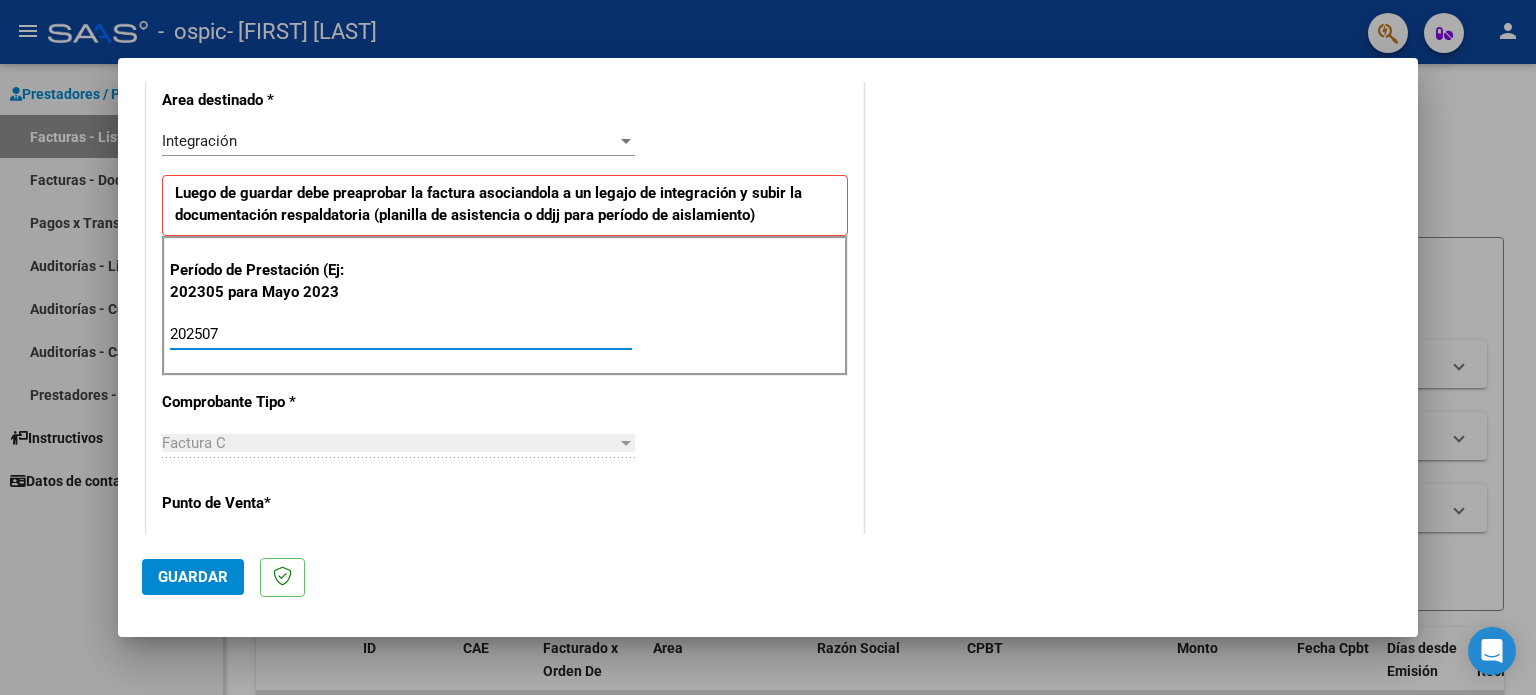 type on "202507" 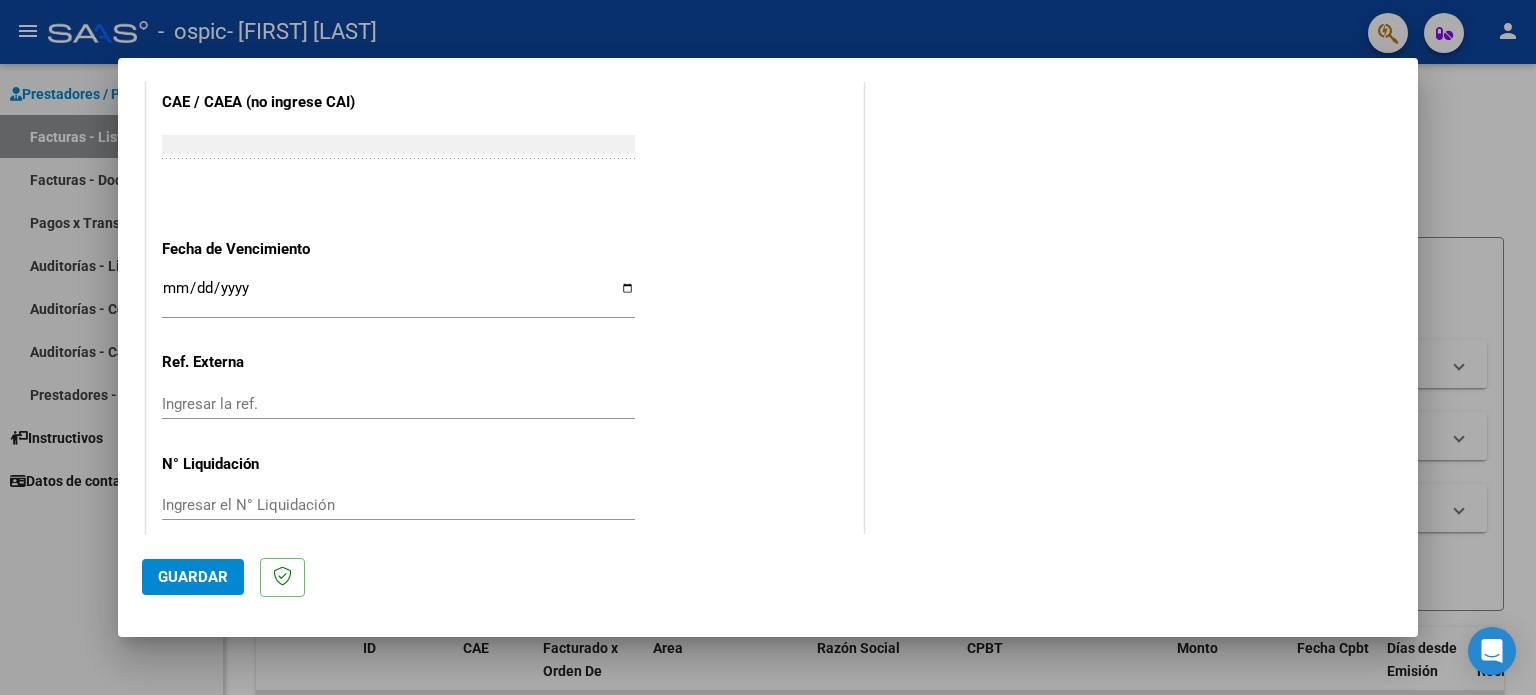 scroll, scrollTop: 1268, scrollLeft: 0, axis: vertical 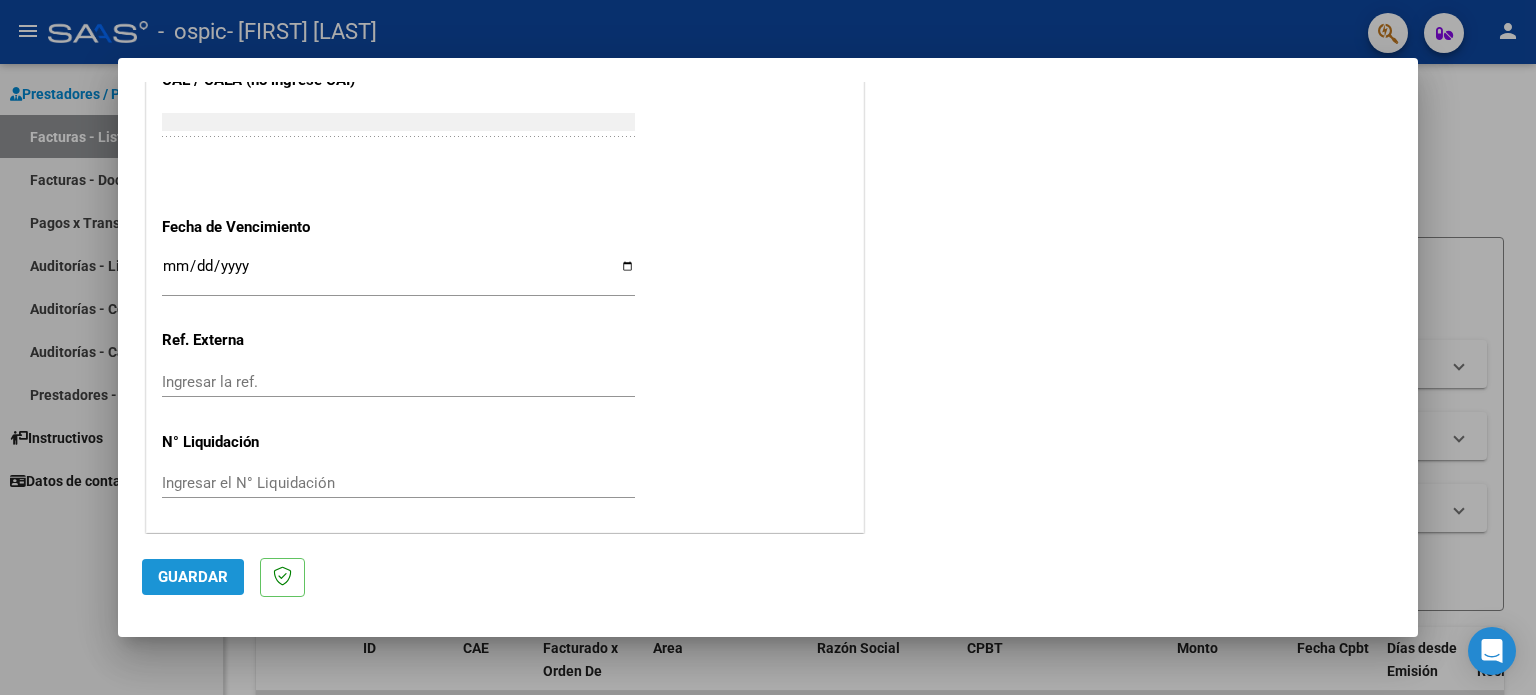 click on "Guardar" 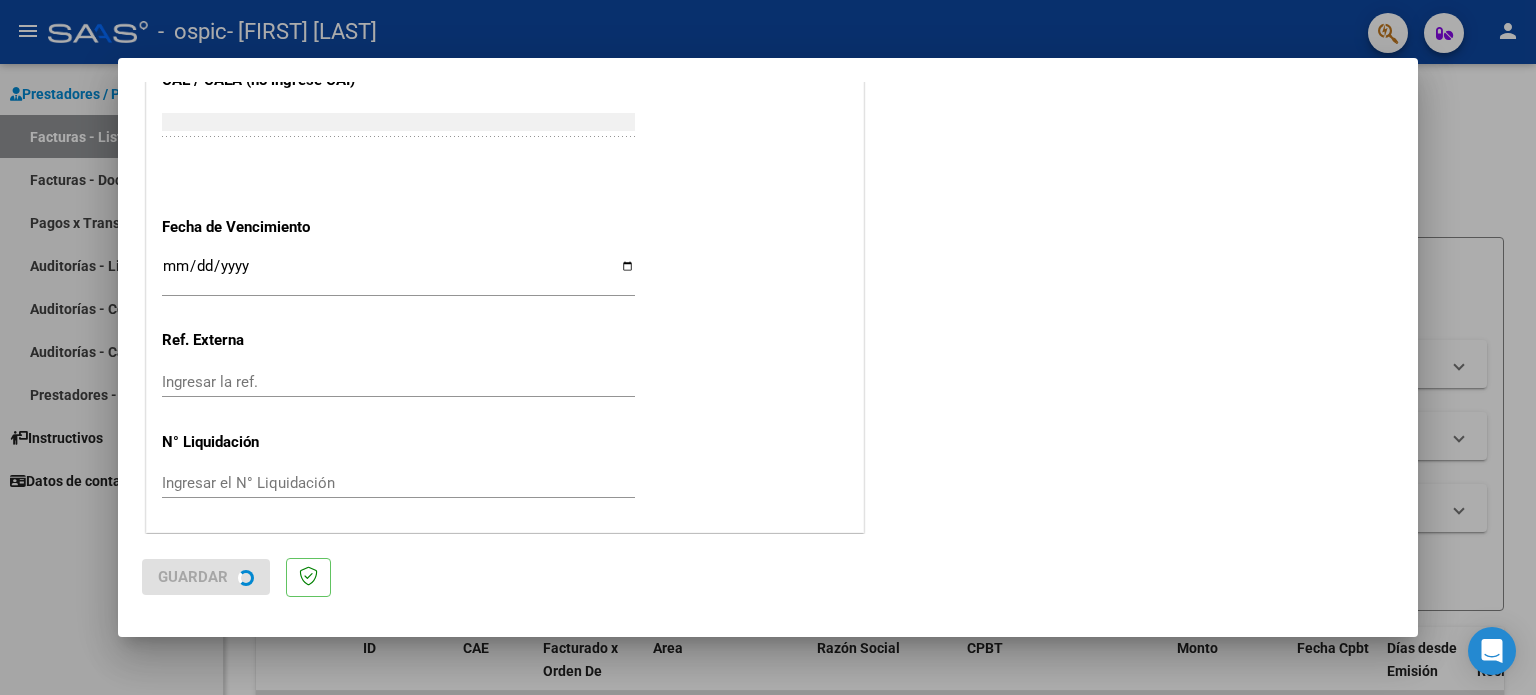 scroll, scrollTop: 0, scrollLeft: 0, axis: both 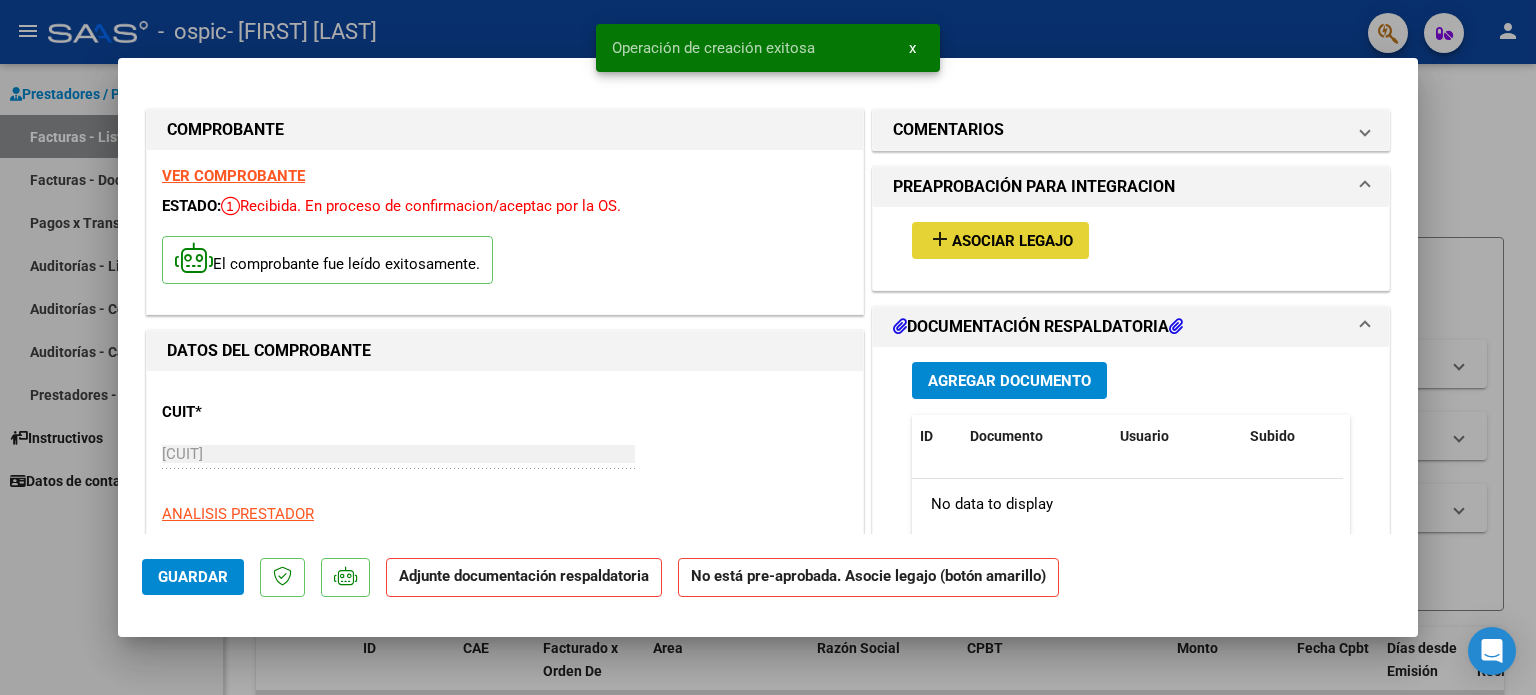 click on "Asociar Legajo" at bounding box center (1012, 241) 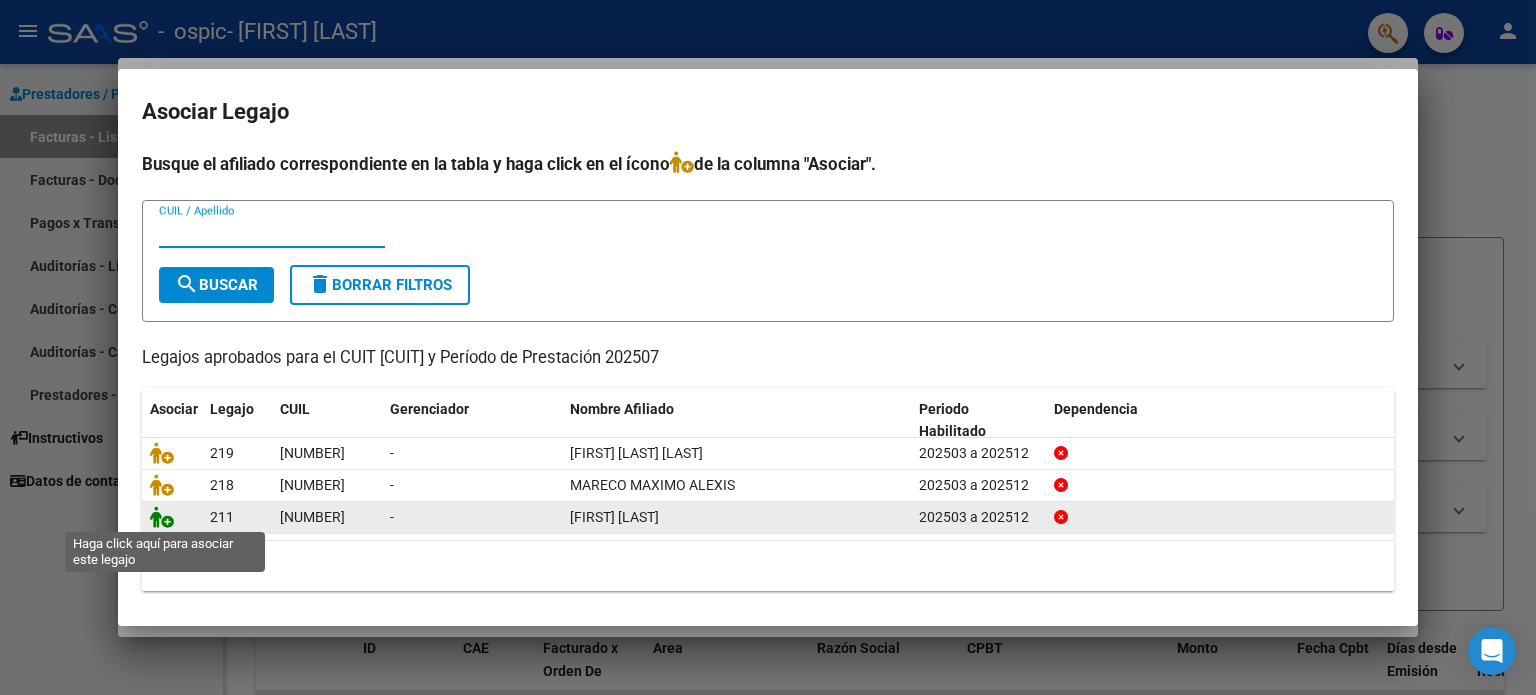 click 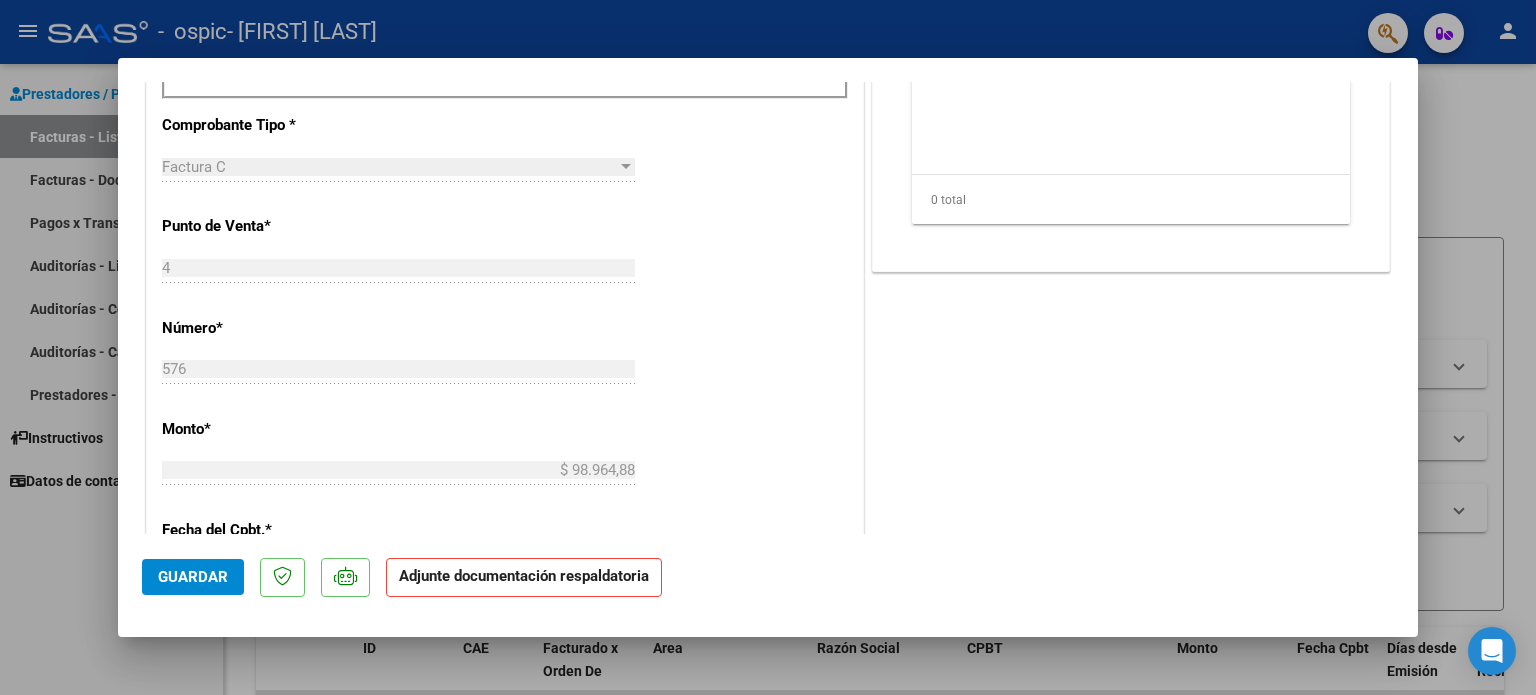 scroll, scrollTop: 772, scrollLeft: 0, axis: vertical 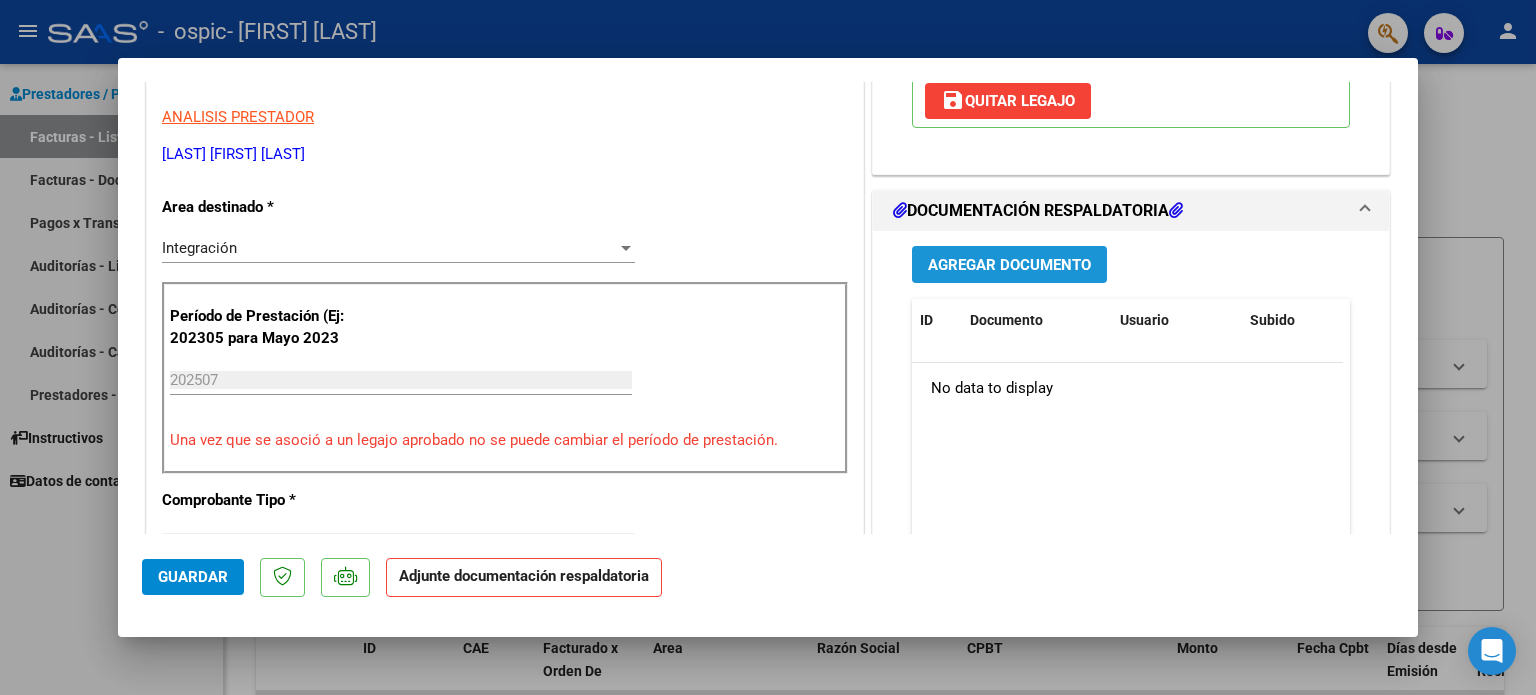 click on "Agregar Documento" at bounding box center (1009, 265) 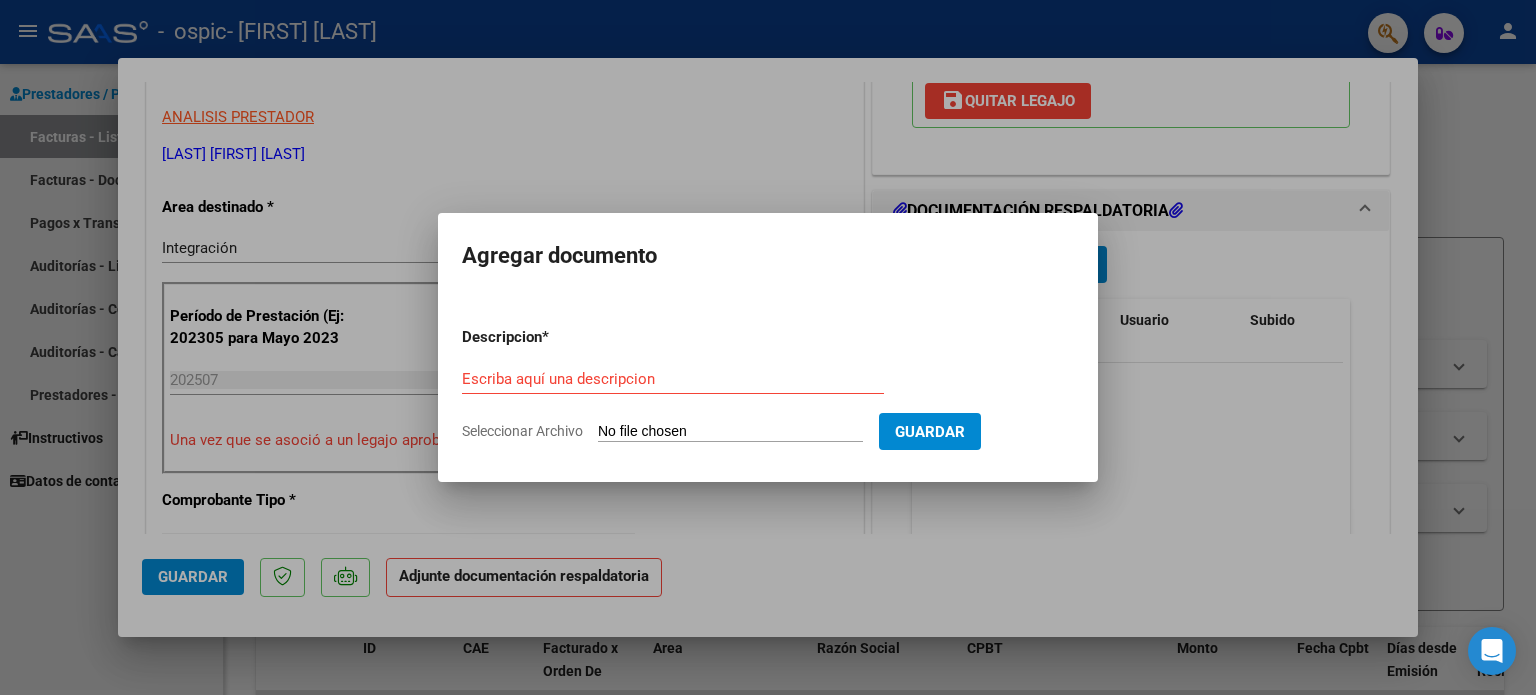 click on "Seleccionar Archivo" at bounding box center (730, 432) 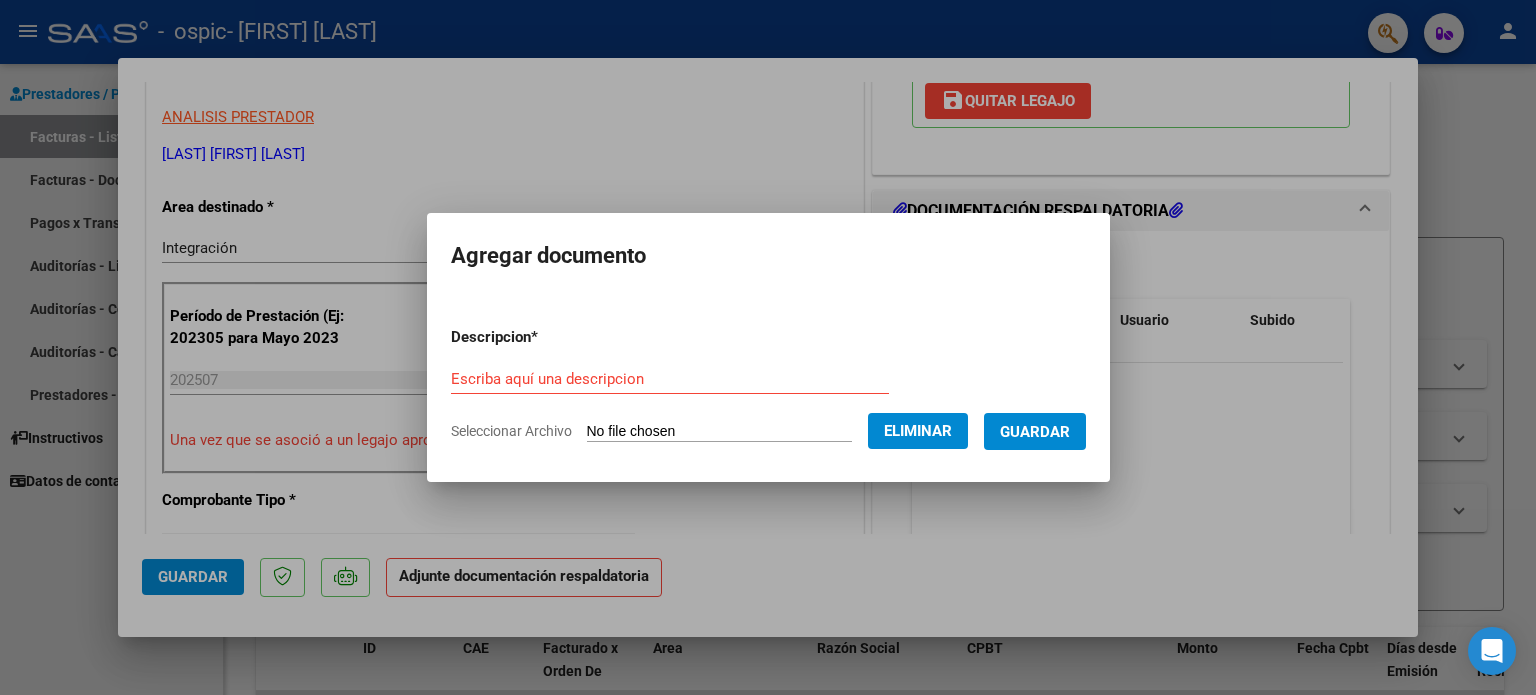 click on "Guardar" at bounding box center [1035, 432] 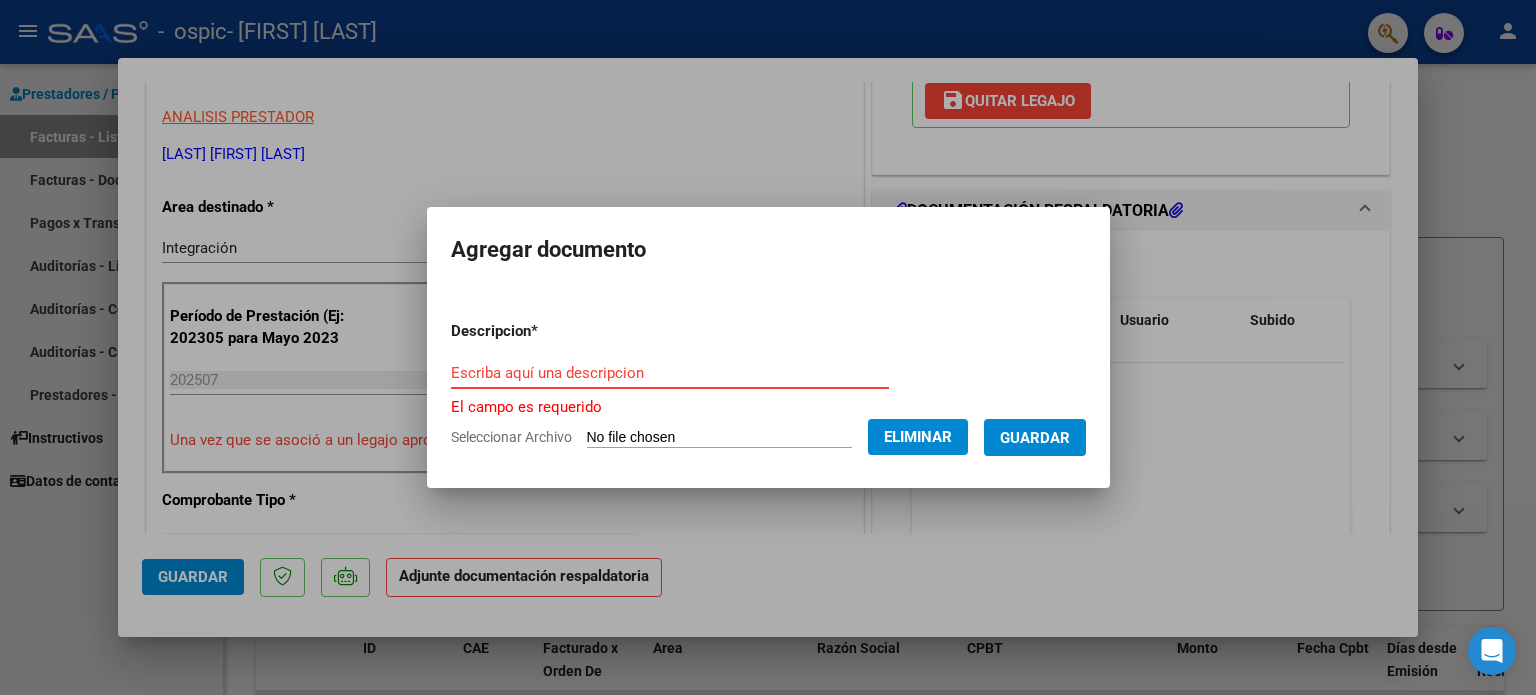 click on "Escriba aquí una descripcion" at bounding box center [670, 373] 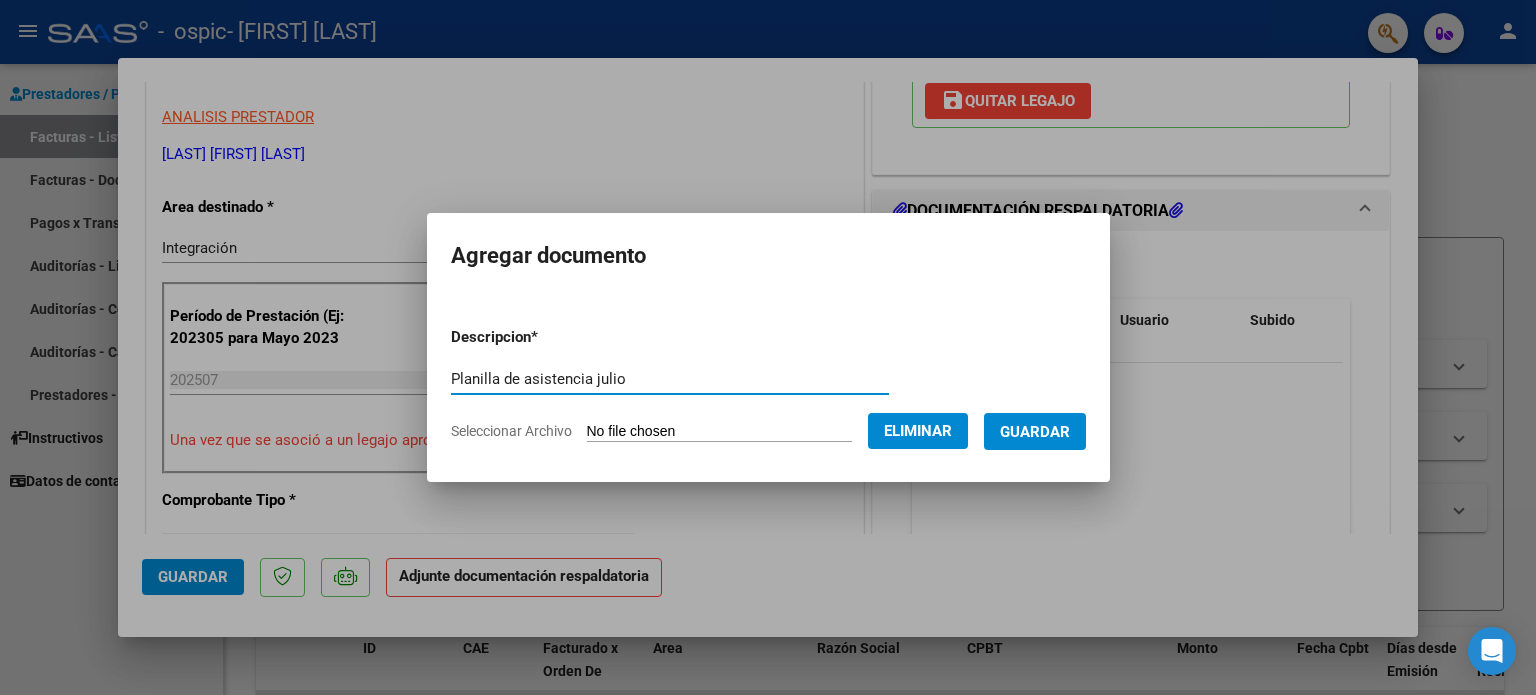 type on "Planilla de asistencia julio" 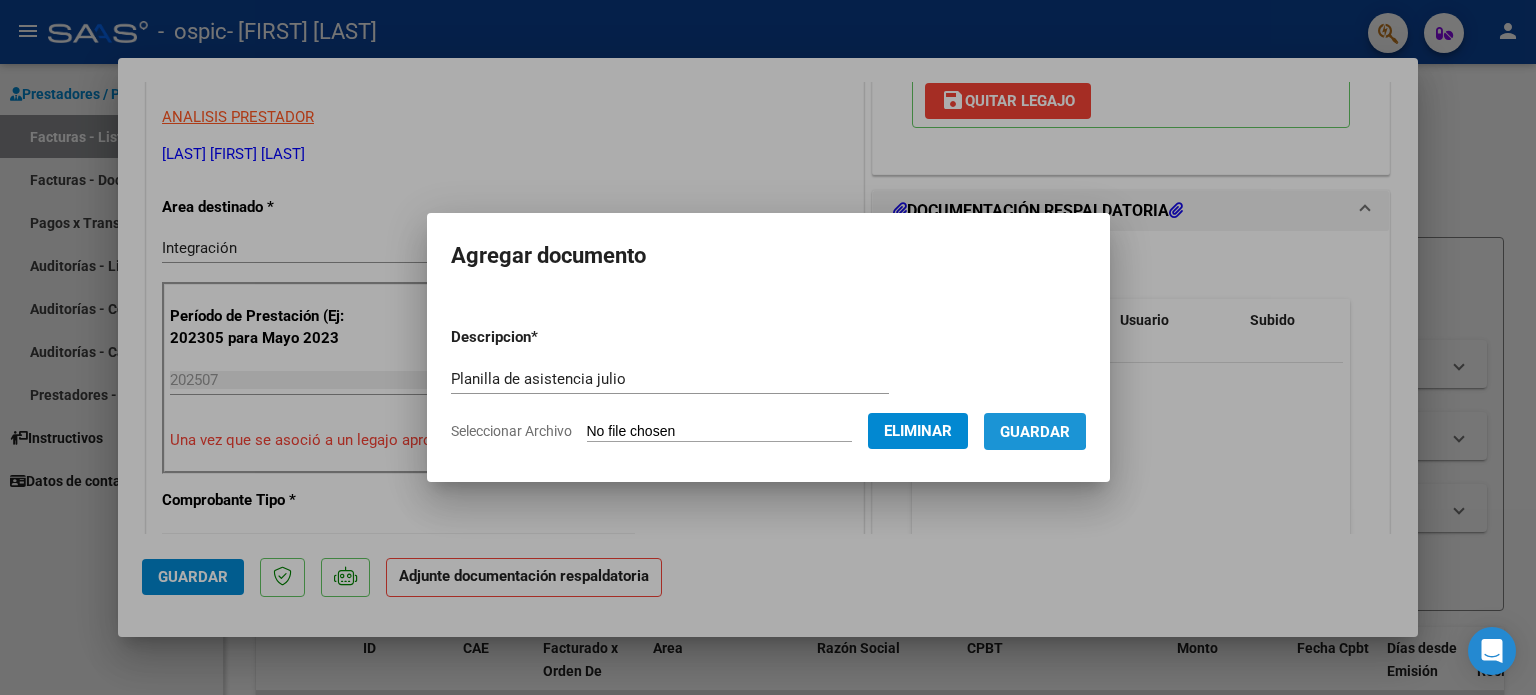click on "Guardar" at bounding box center [1035, 432] 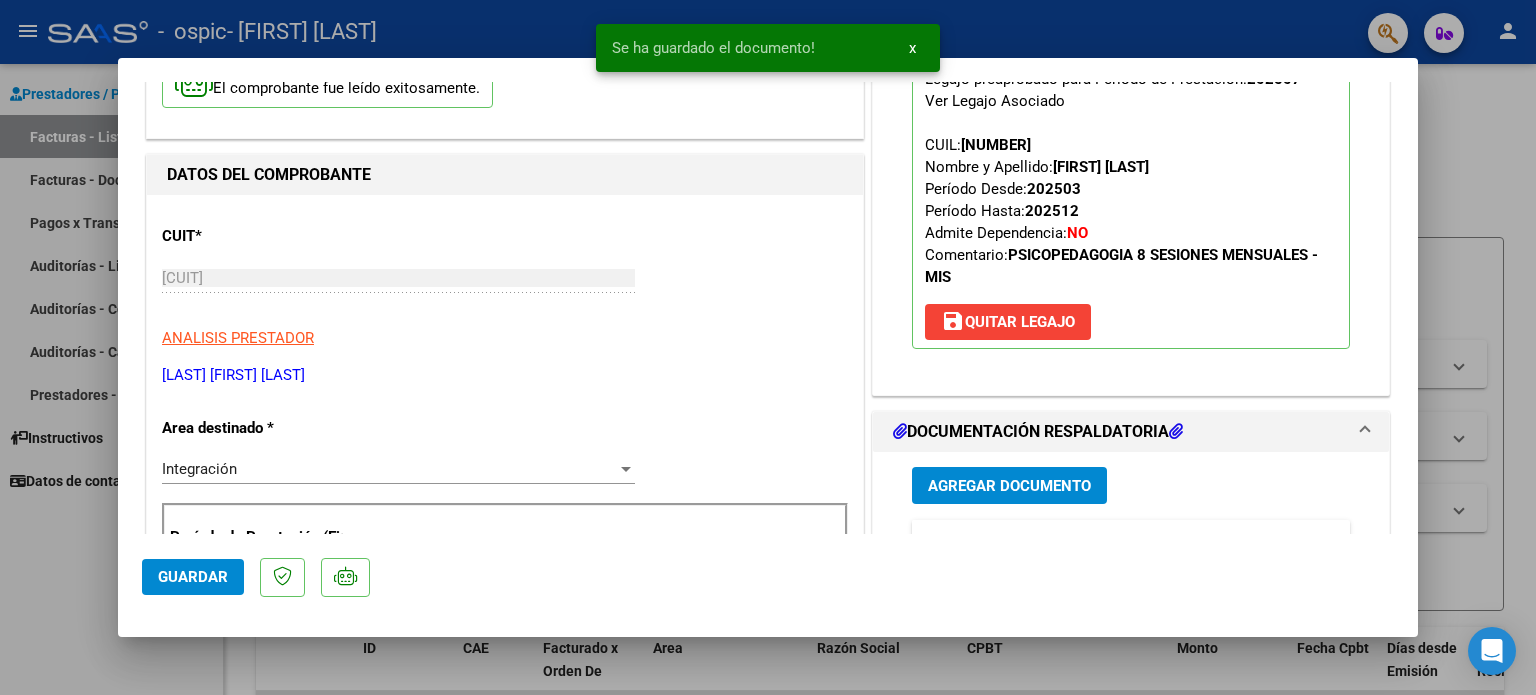 scroll, scrollTop: 120, scrollLeft: 0, axis: vertical 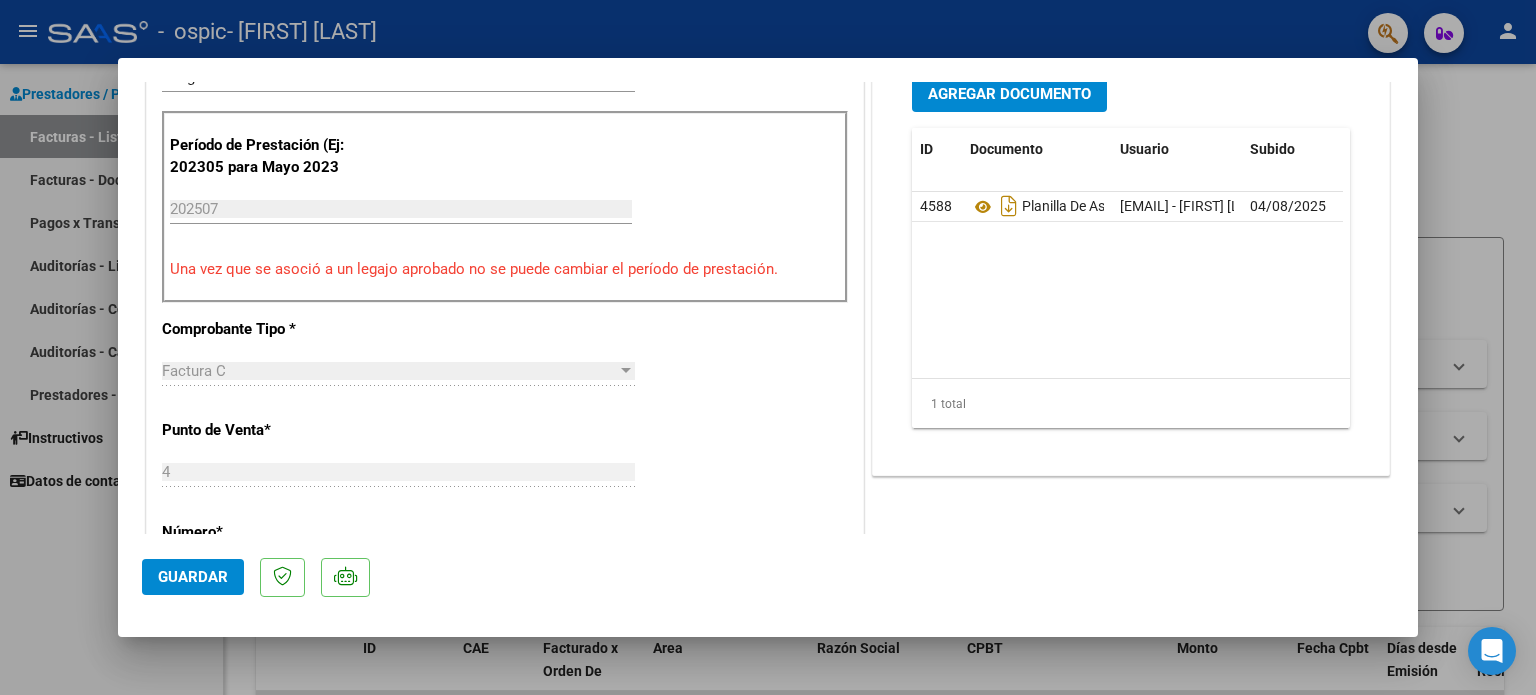 click on "Guardar" 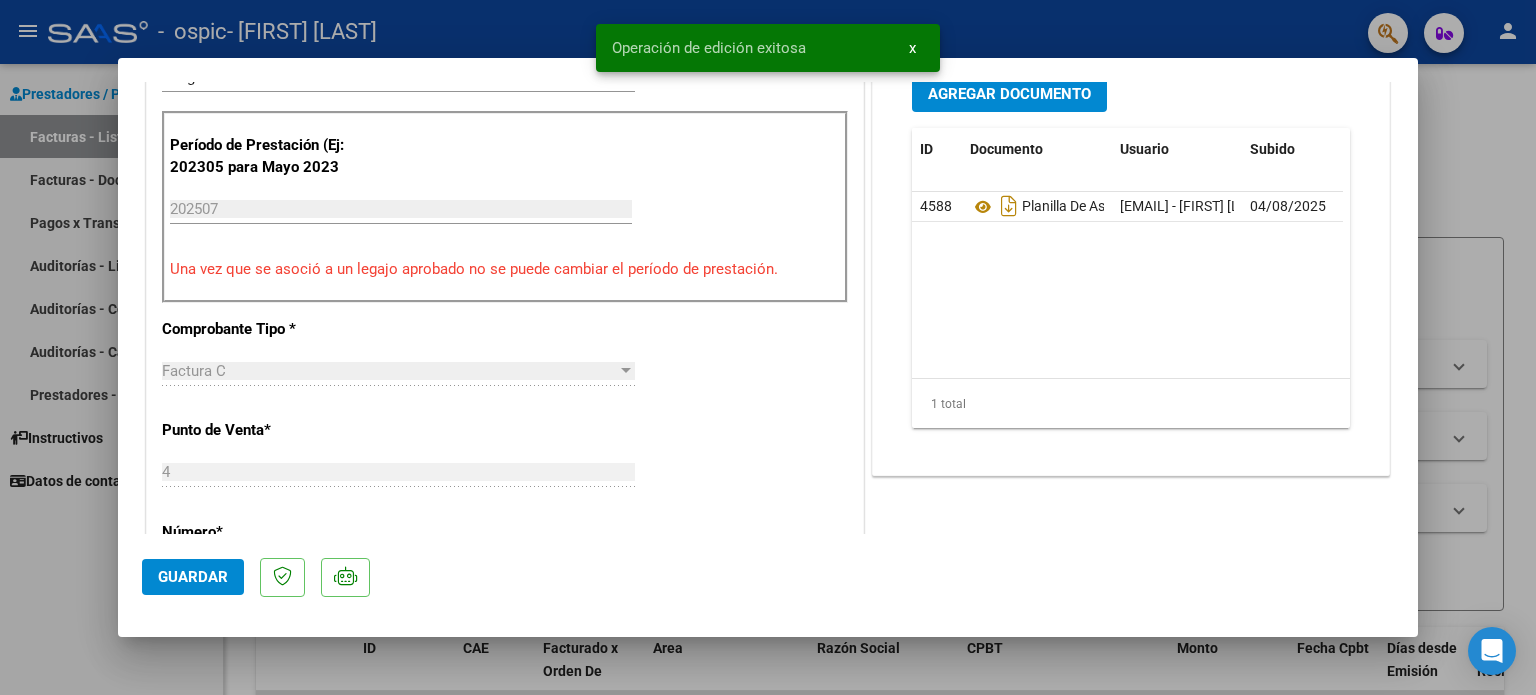 click on "Guardar" 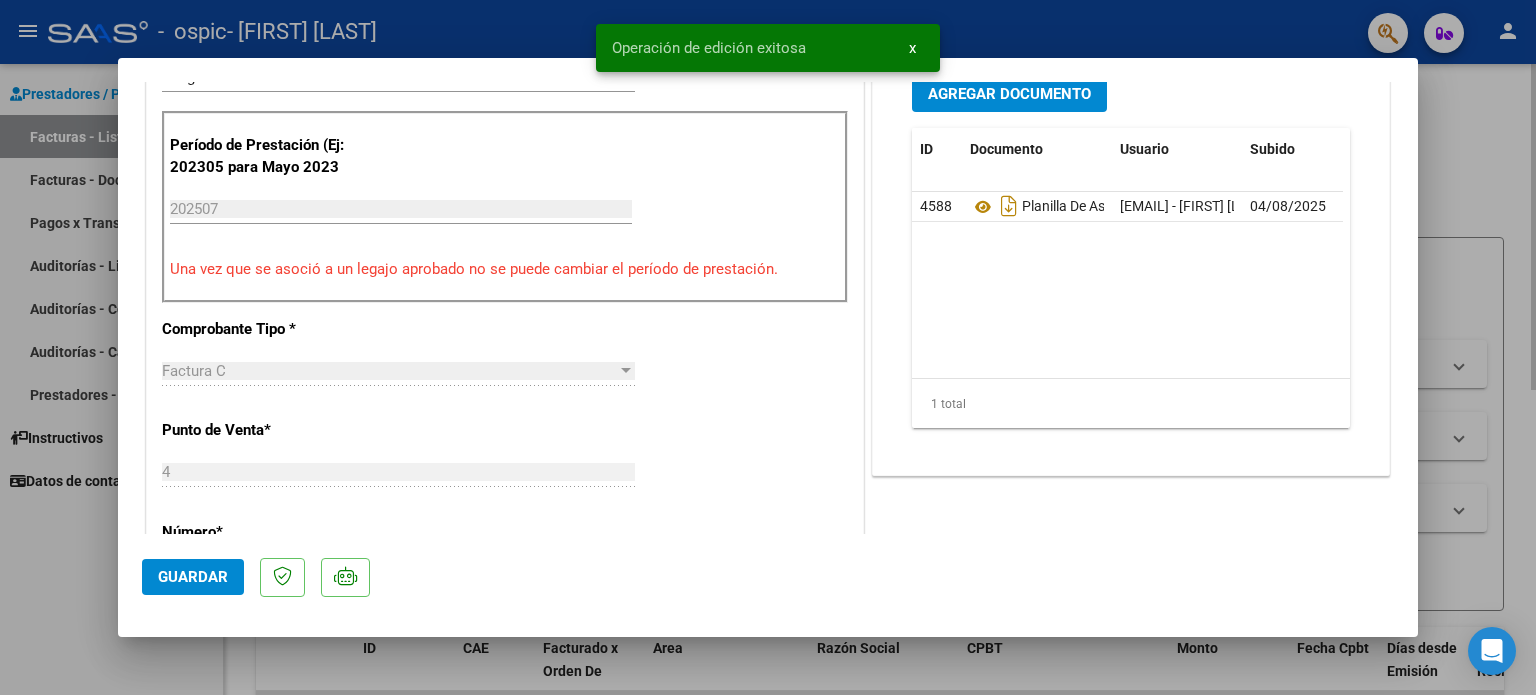 click at bounding box center (768, 347) 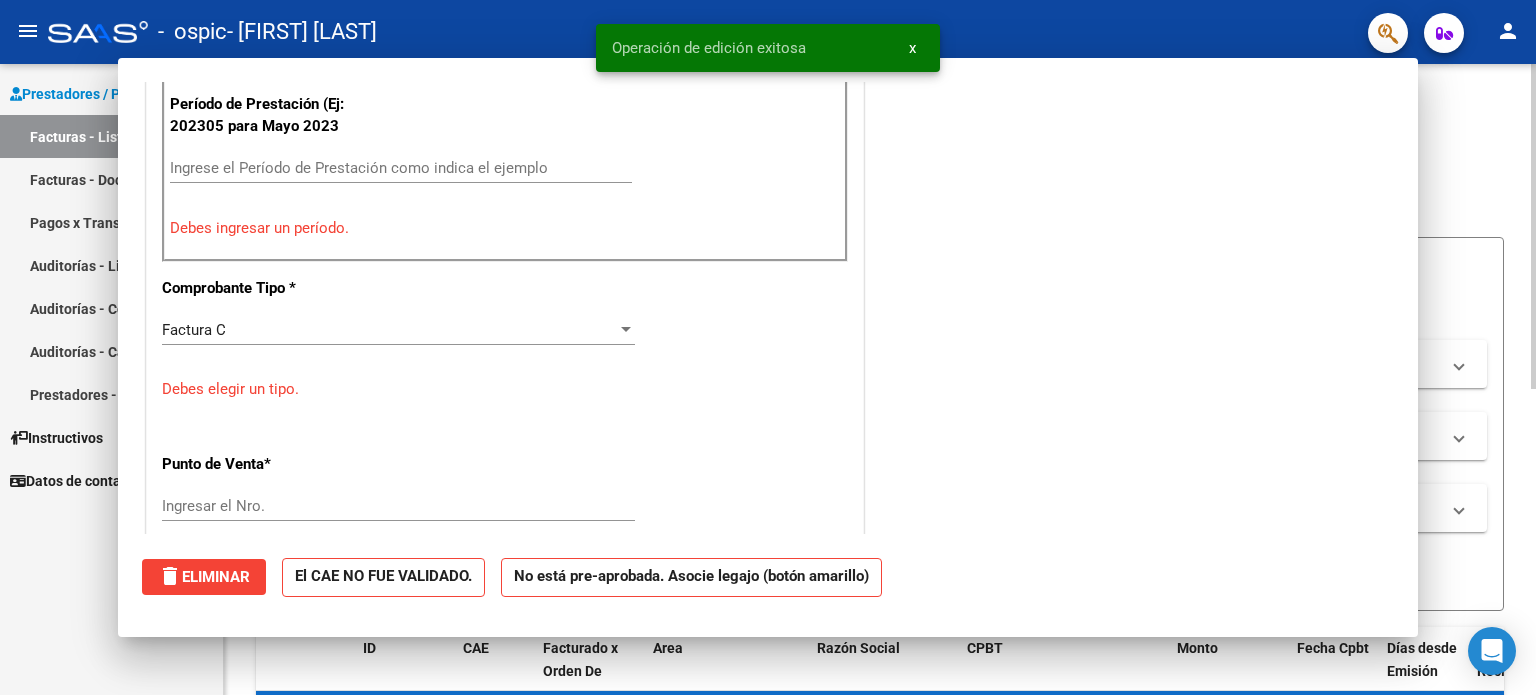 scroll, scrollTop: 482, scrollLeft: 0, axis: vertical 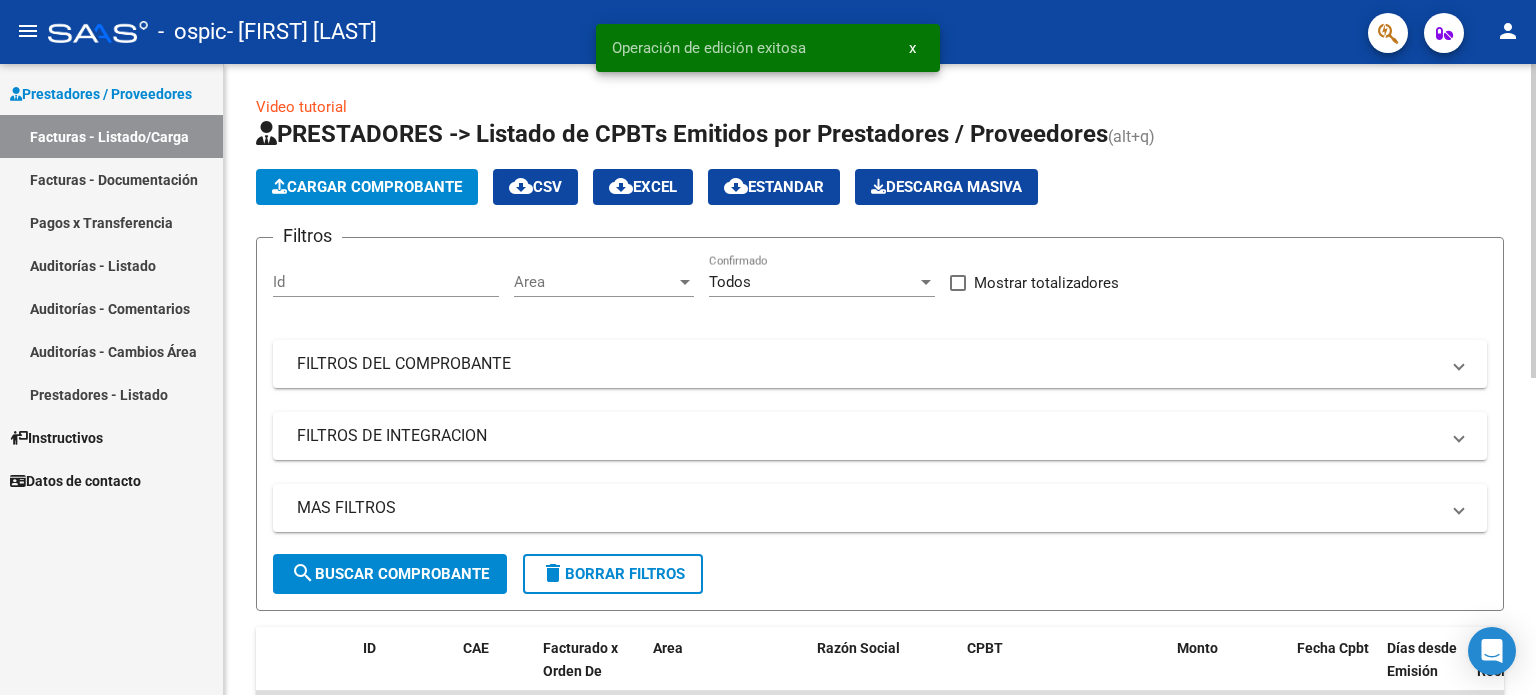 click on "Cargar Comprobante" 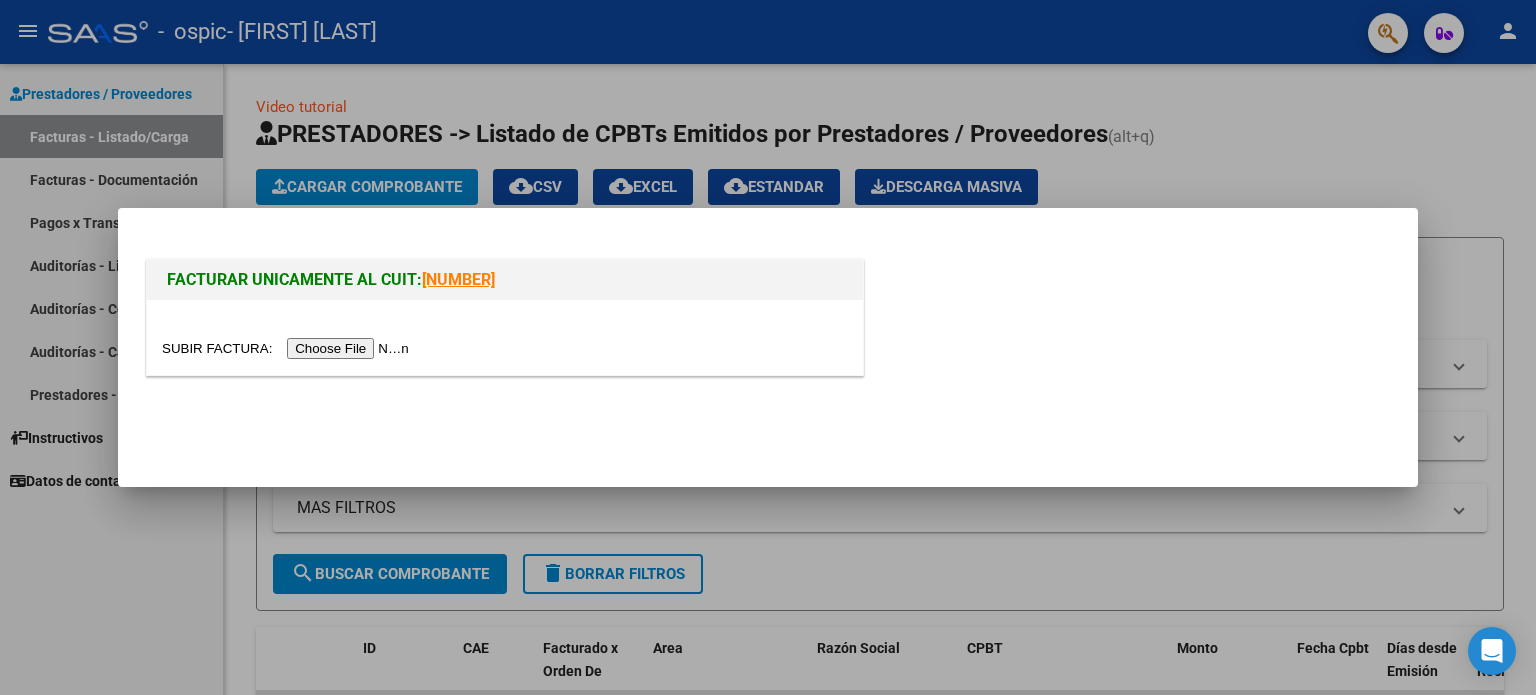 click at bounding box center [288, 348] 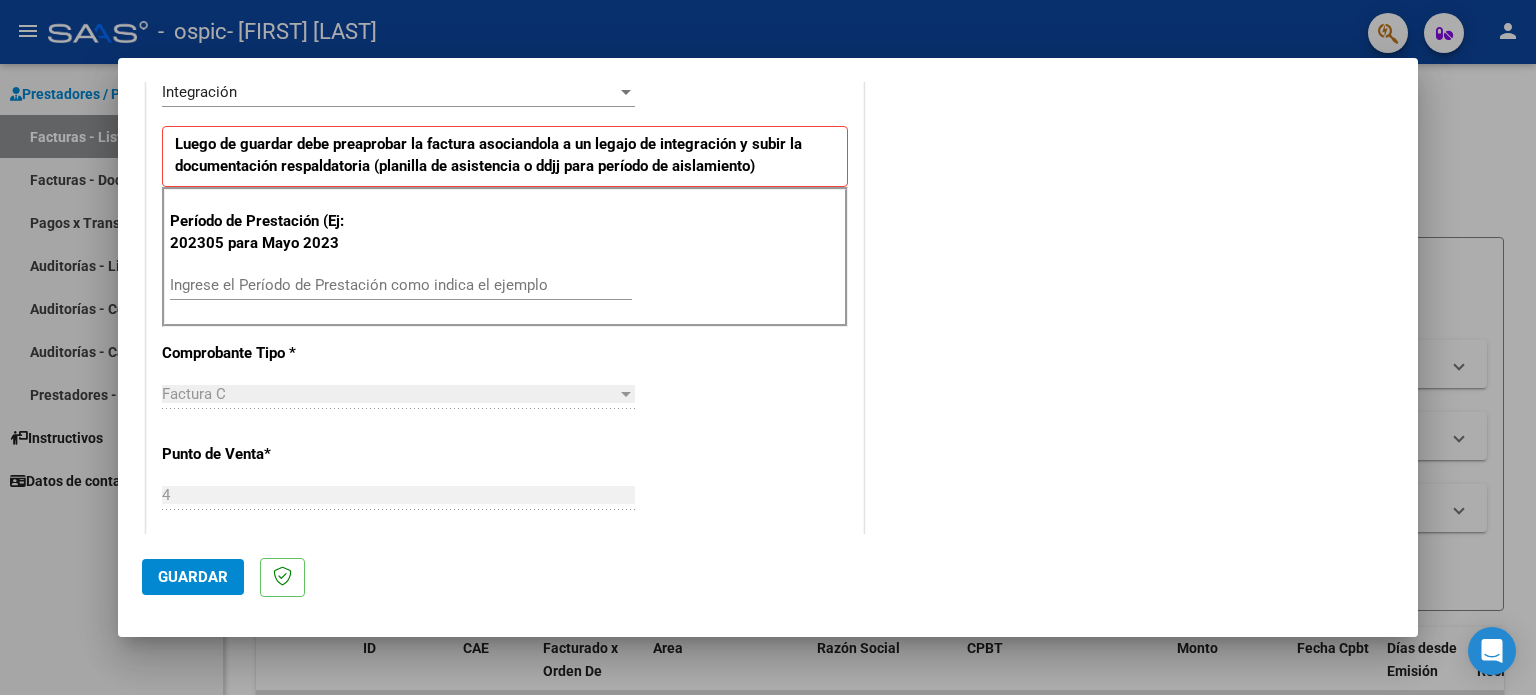 scroll, scrollTop: 484, scrollLeft: 0, axis: vertical 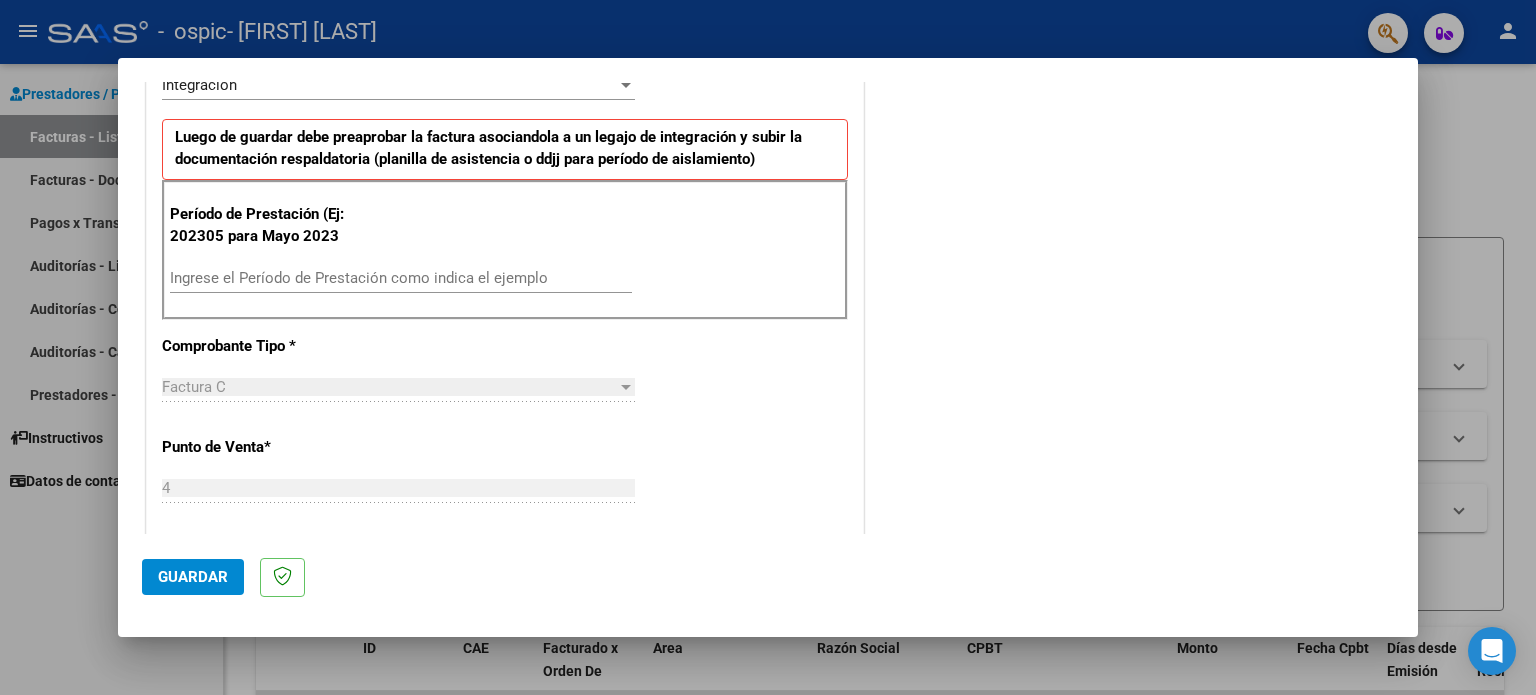 click on "Ingrese el Período de Prestación como indica el ejemplo" at bounding box center [401, 278] 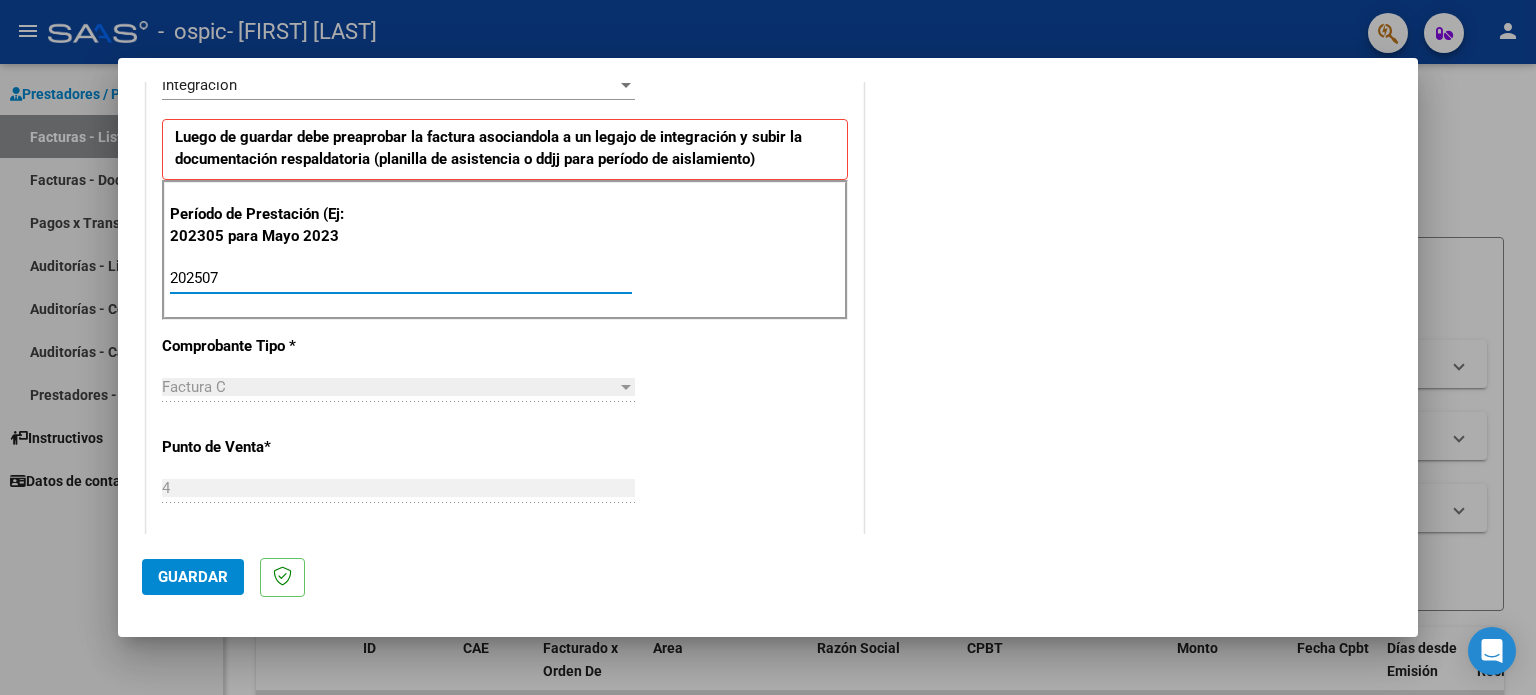 type on "202507" 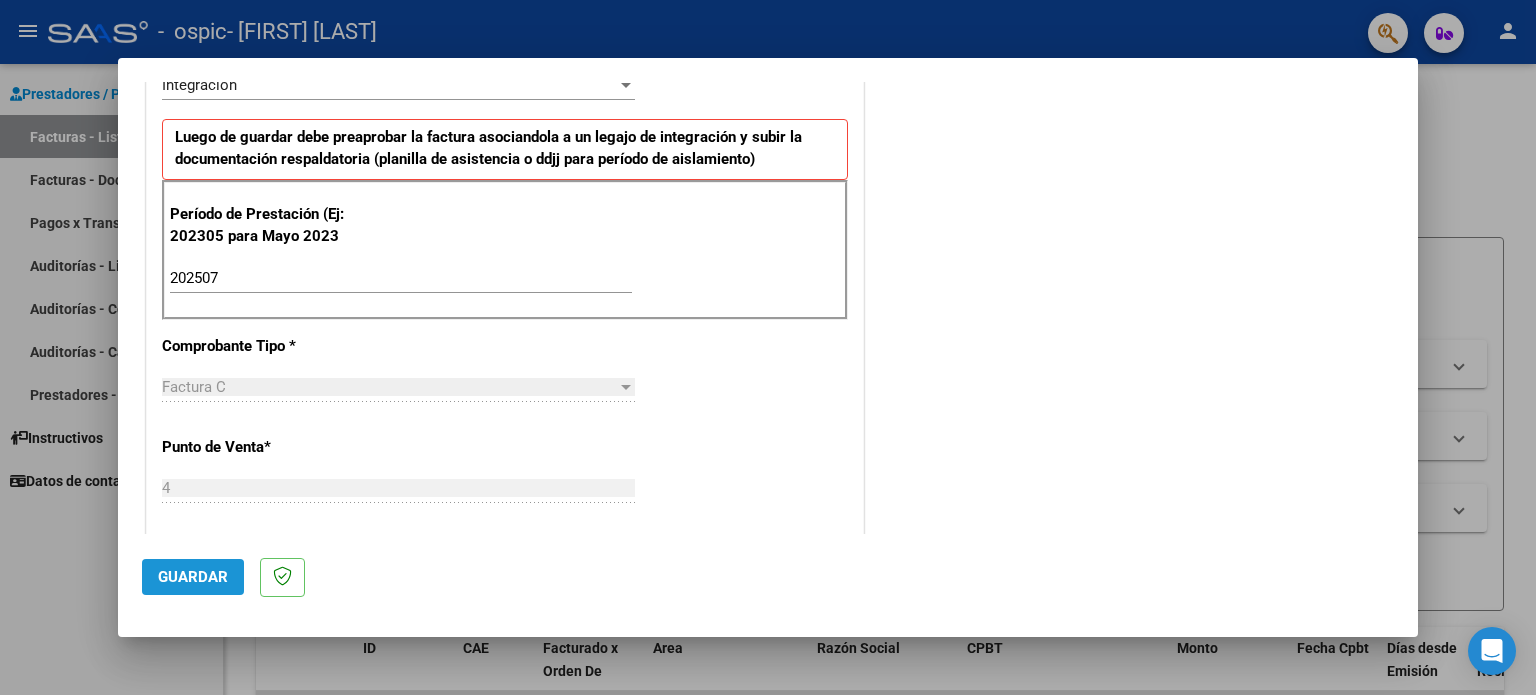 click on "Guardar" 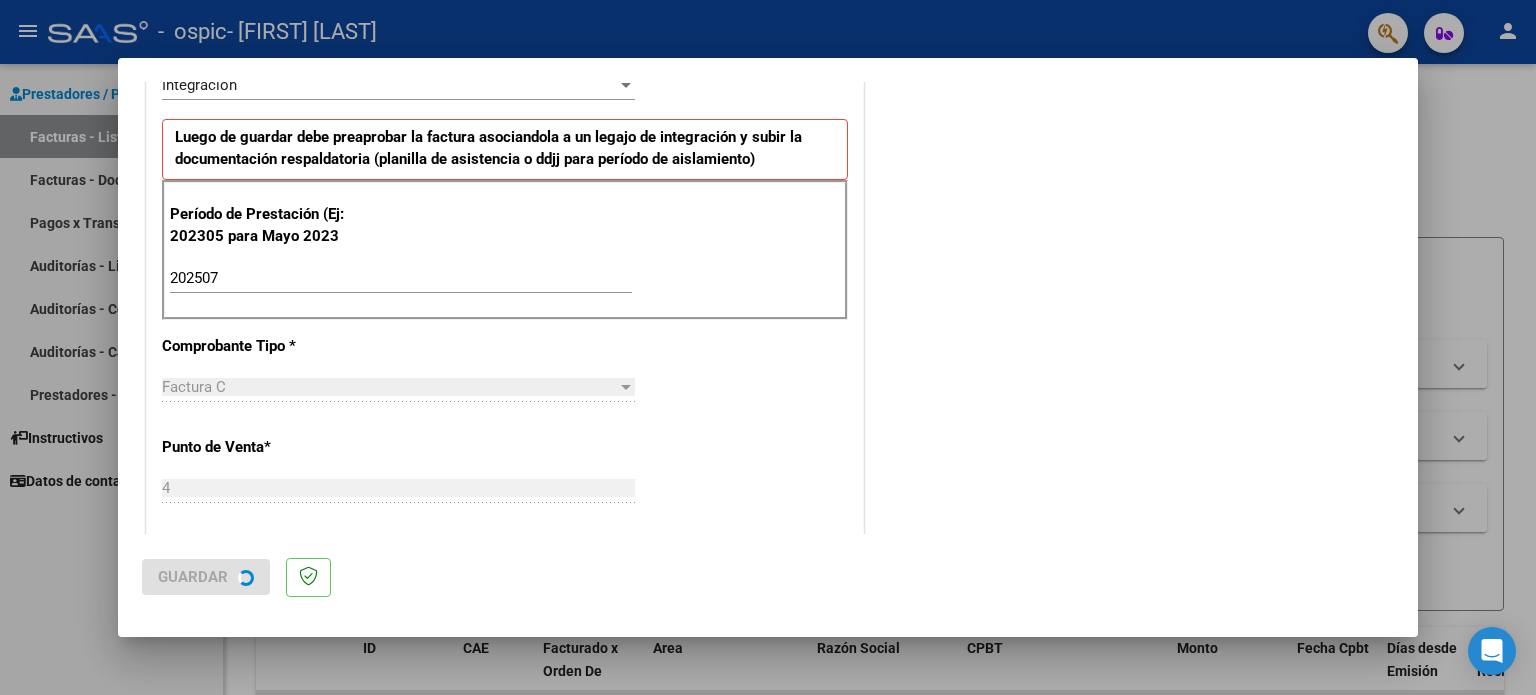 scroll, scrollTop: 0, scrollLeft: 0, axis: both 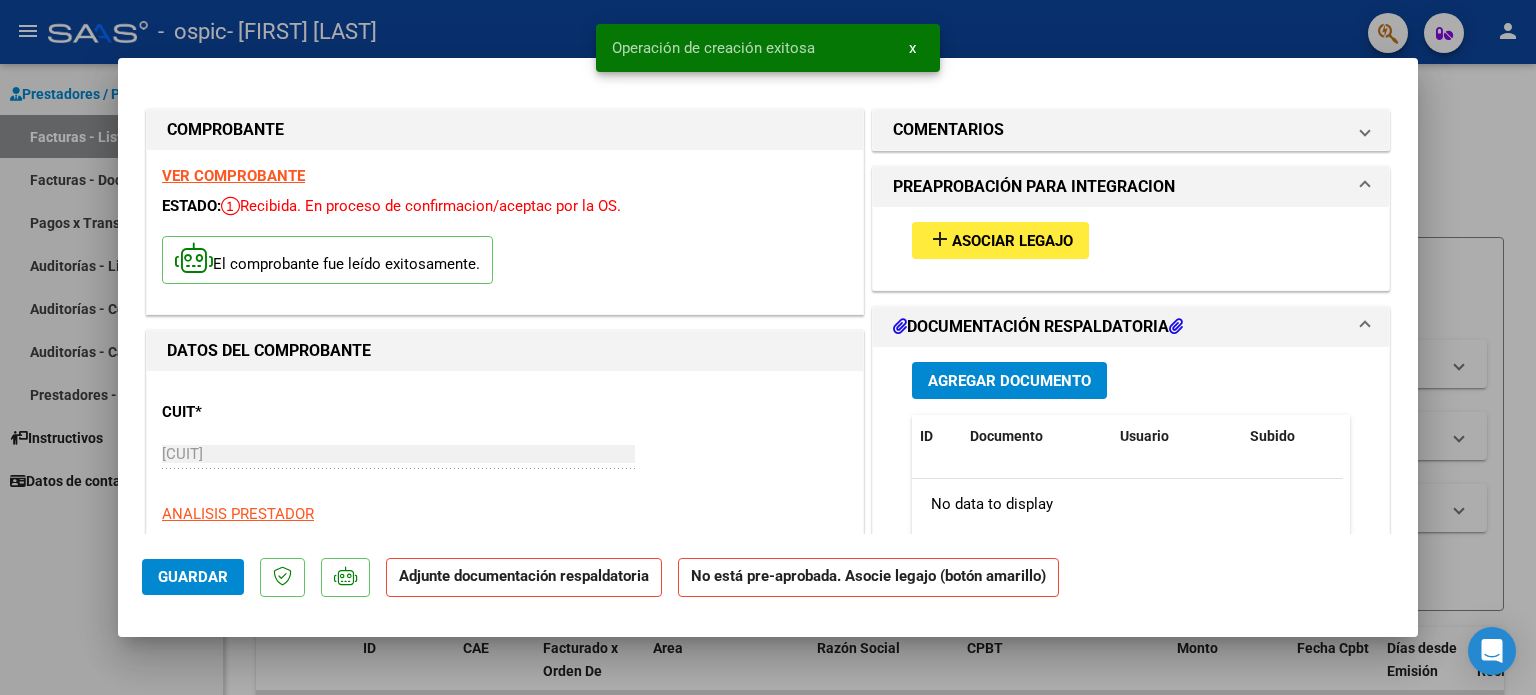 click on "Asociar Legajo" at bounding box center [1012, 241] 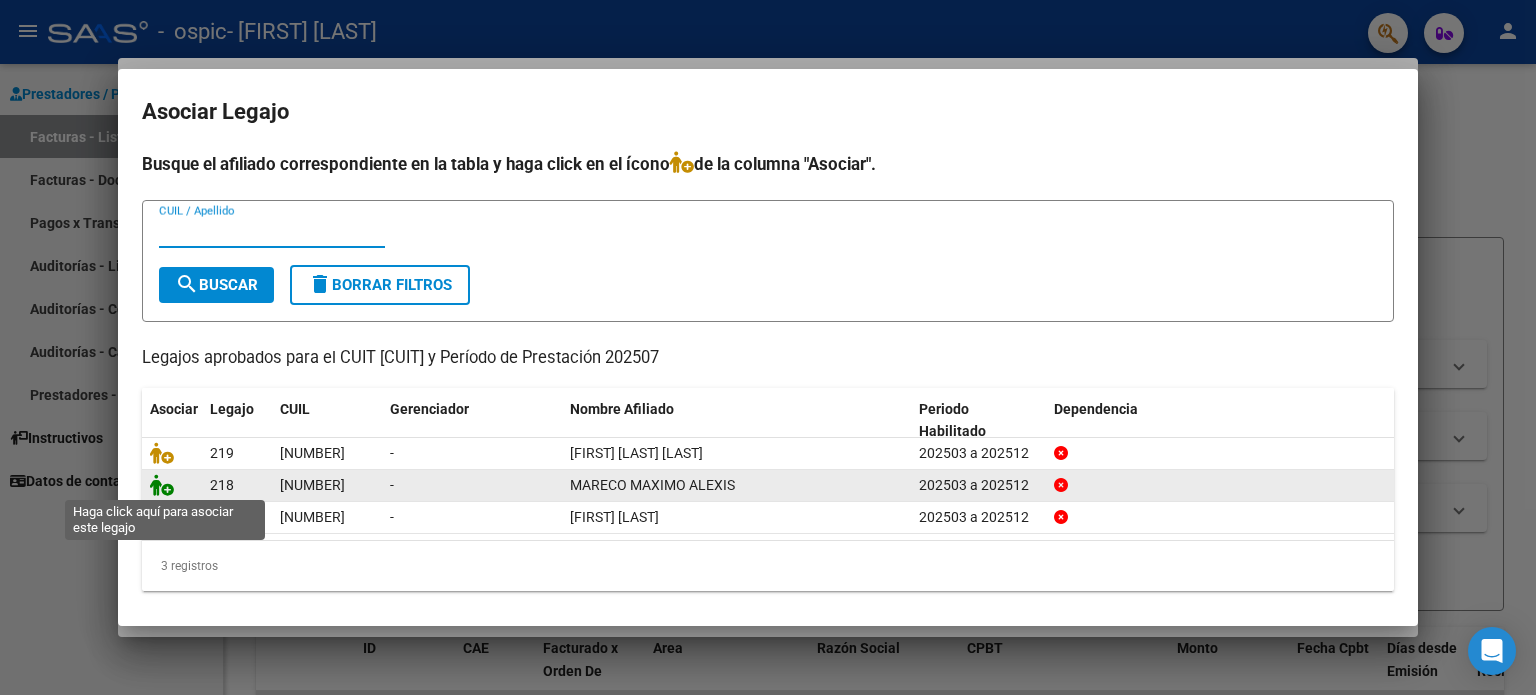 click 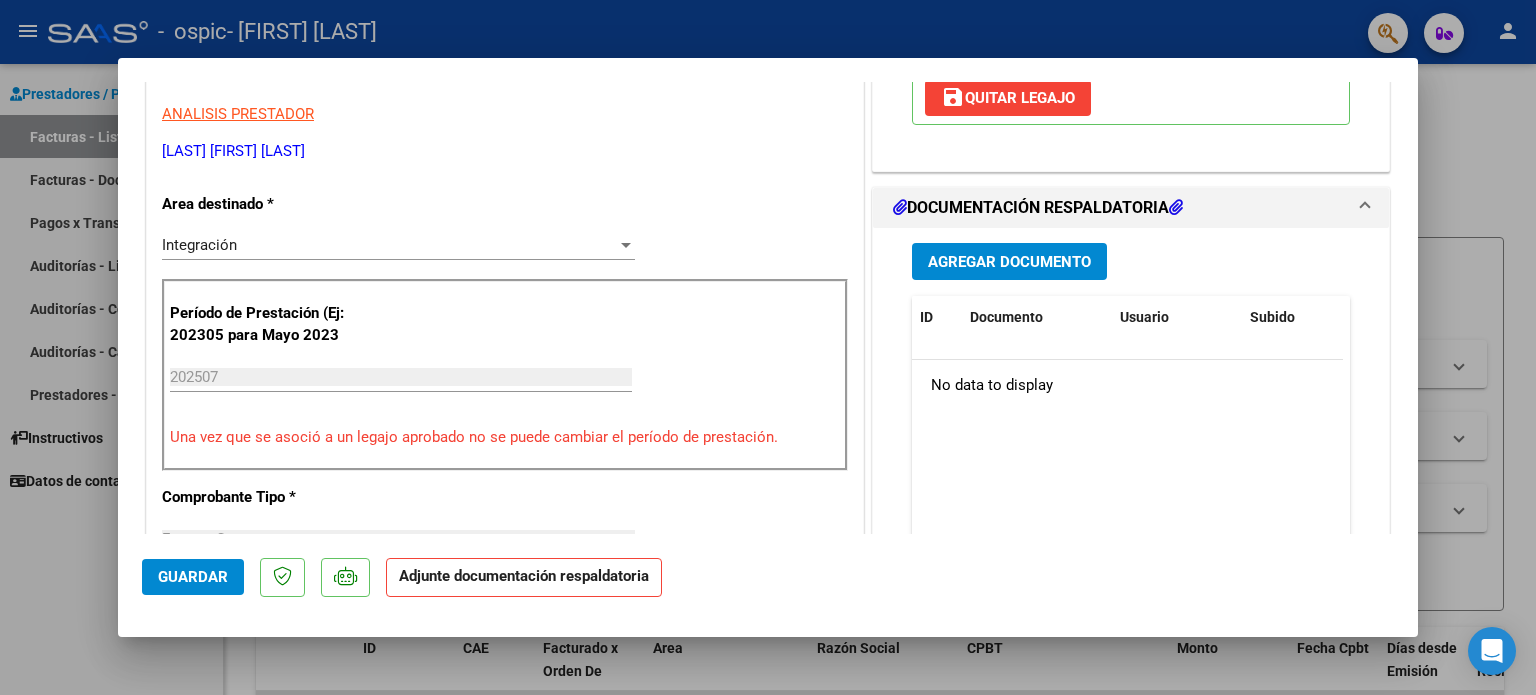 scroll, scrollTop: 486, scrollLeft: 0, axis: vertical 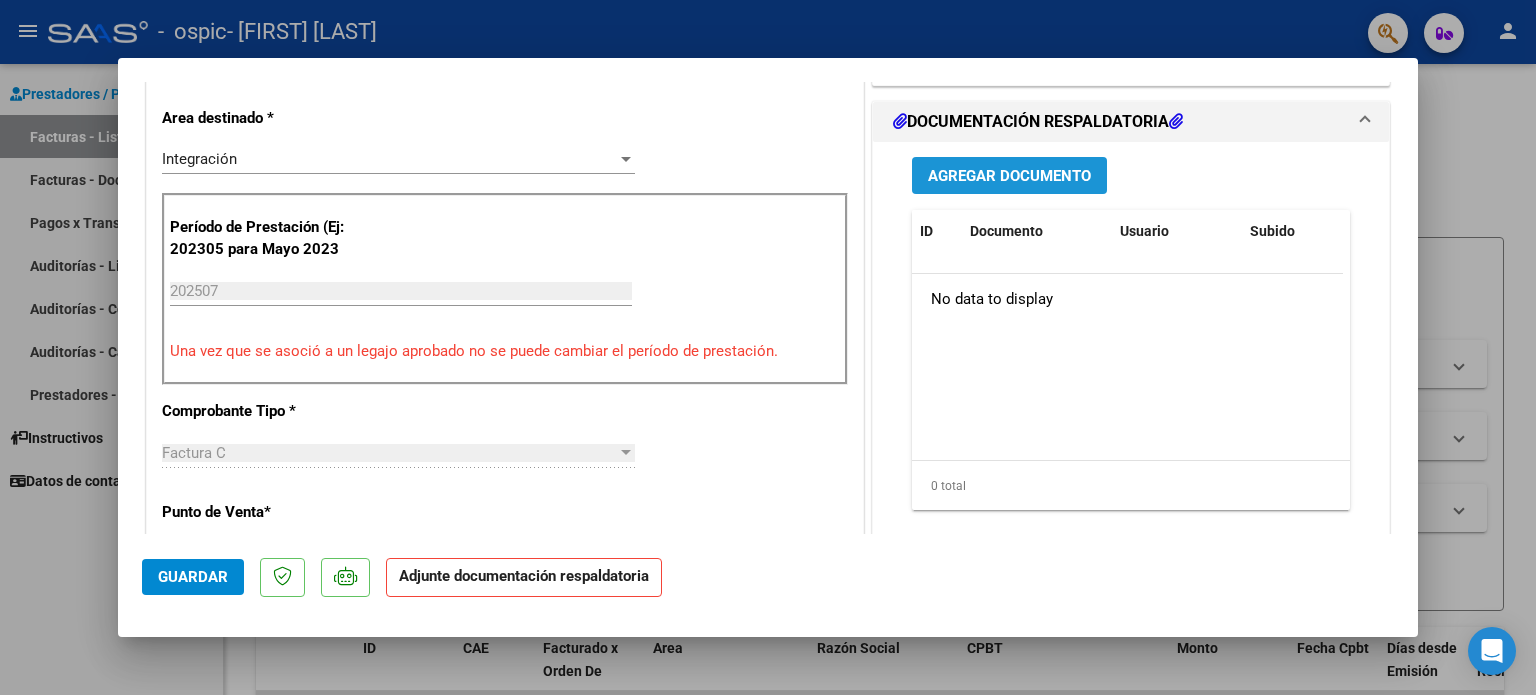 click on "Agregar Documento" at bounding box center [1009, 176] 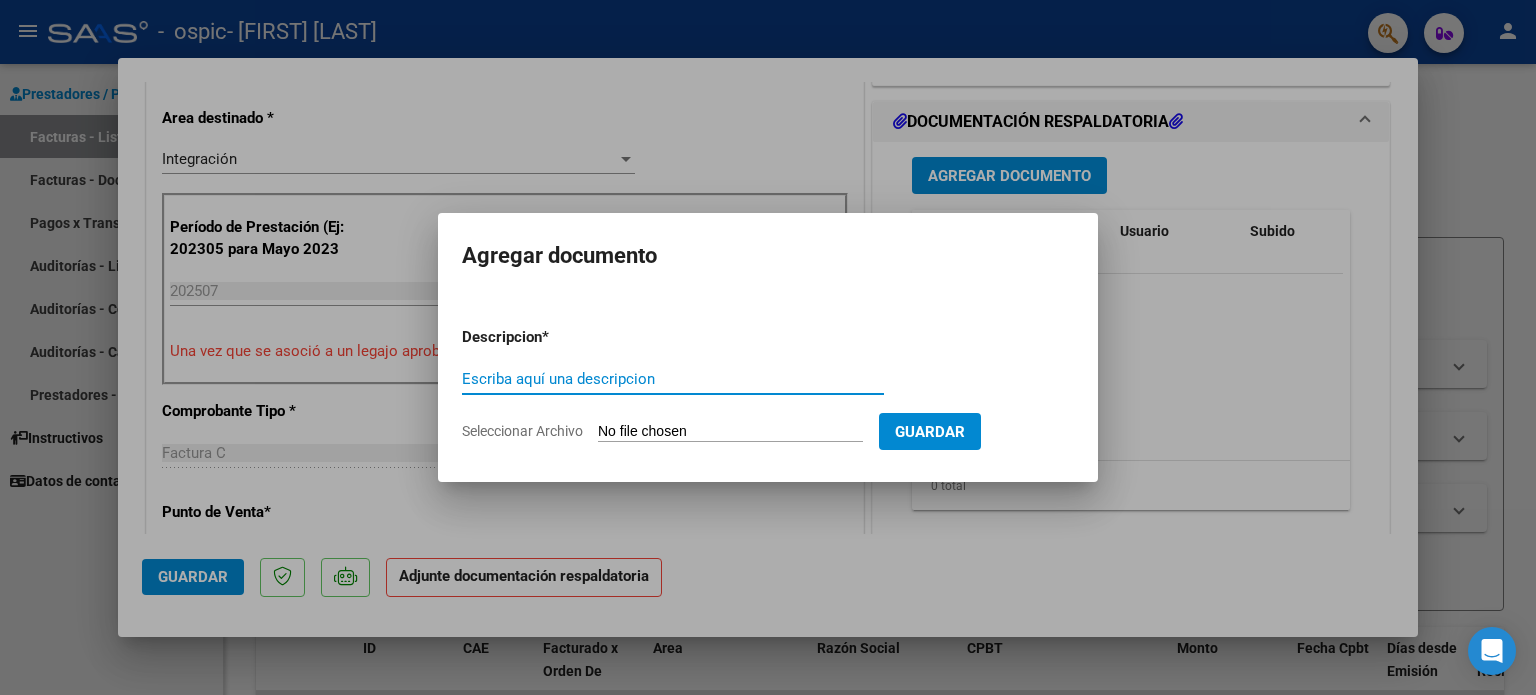 click on "Escriba aquí una descripcion" at bounding box center (673, 379) 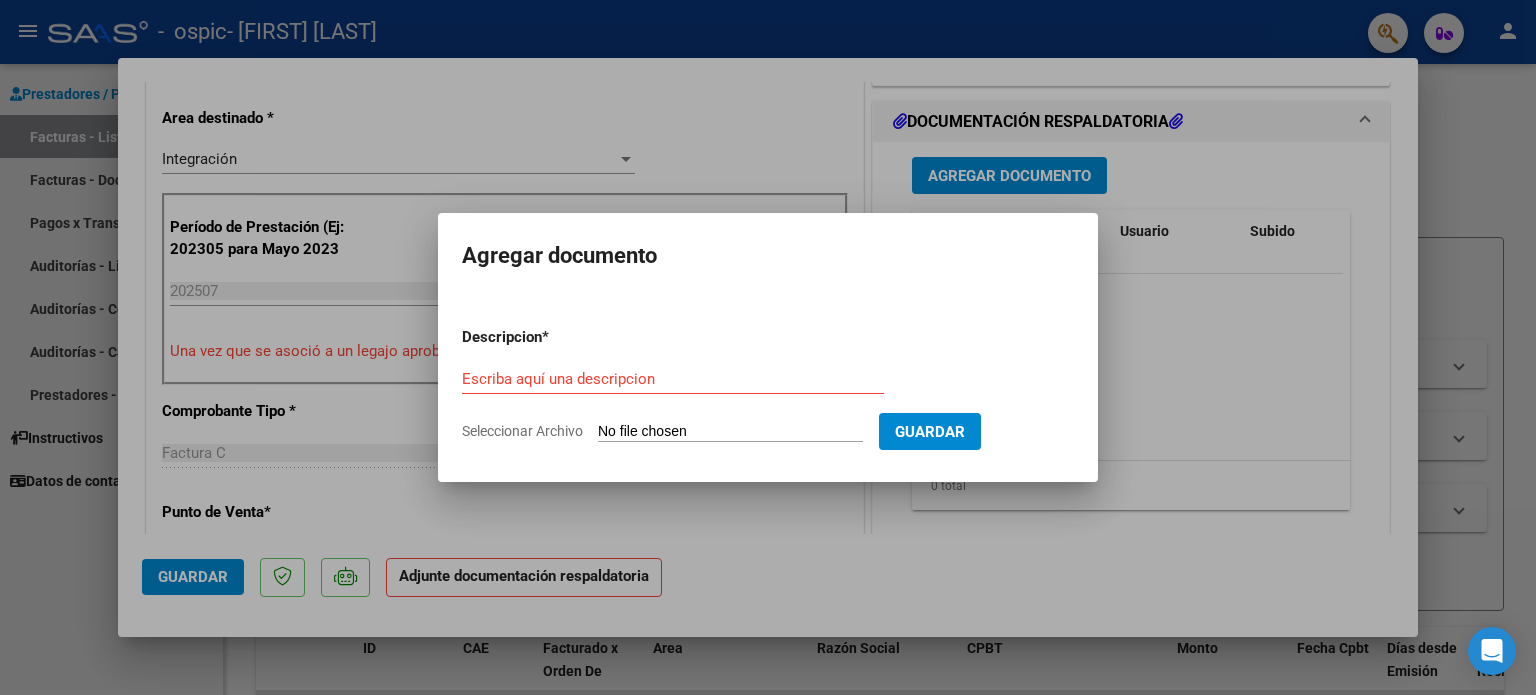 type on "C:\fakepath\planilla de asistencia julio [LAST] [FIRST].pdf" 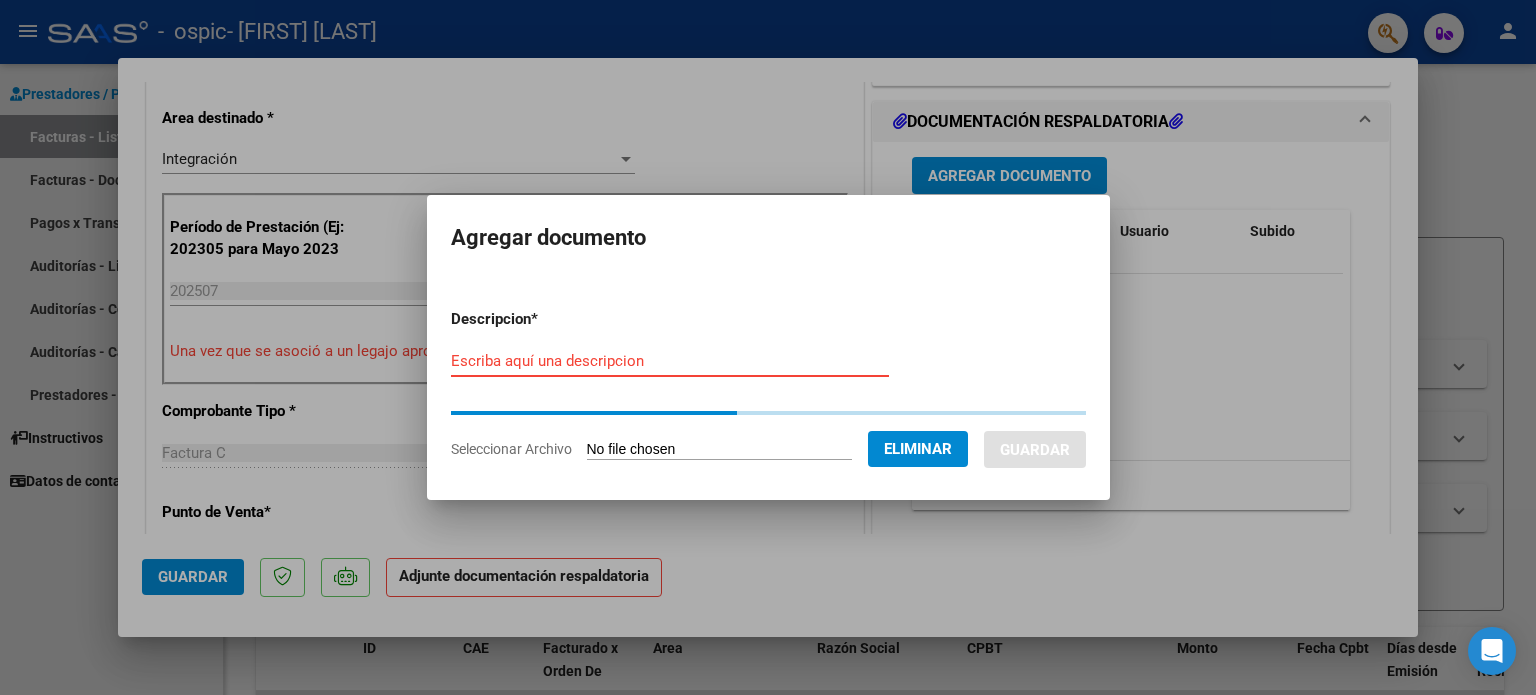 click on "Escriba aquí una descripcion" at bounding box center (670, 361) 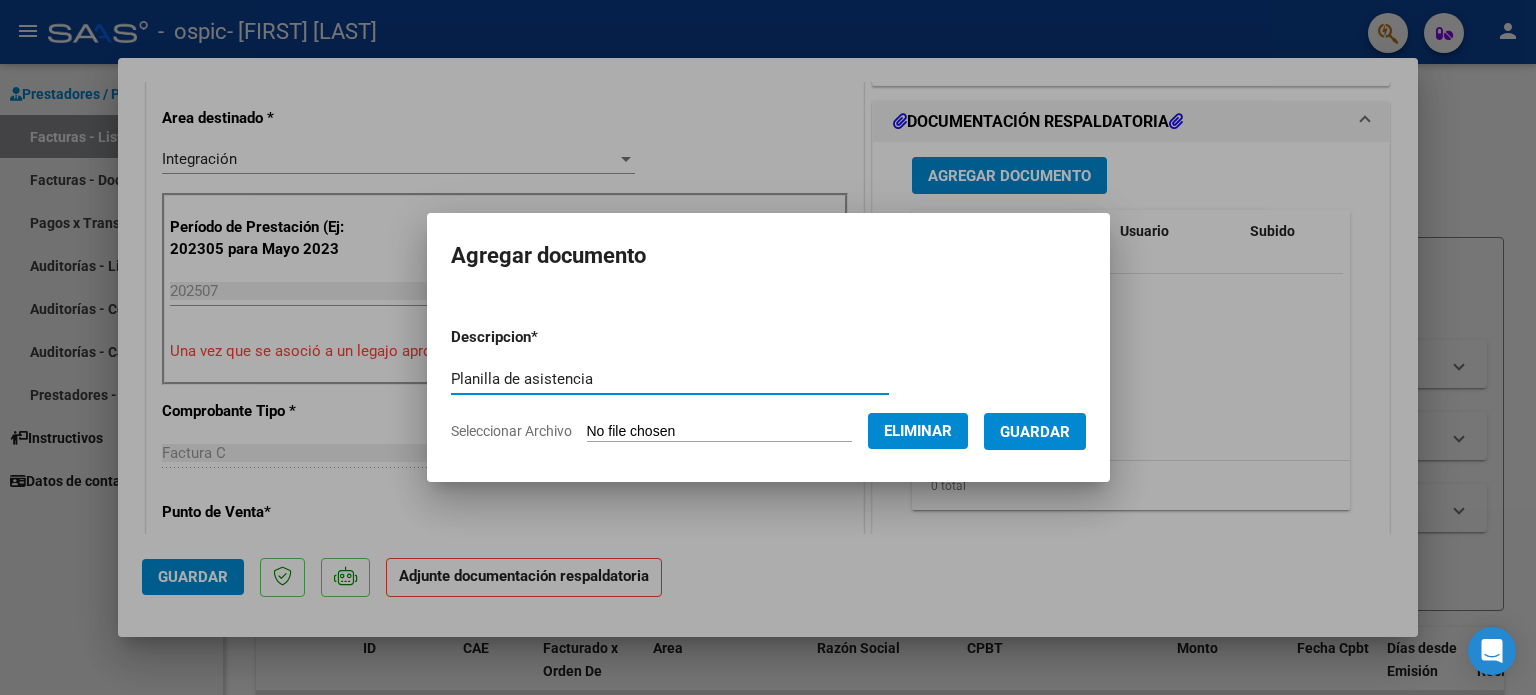 type on "Planilla de asistencia" 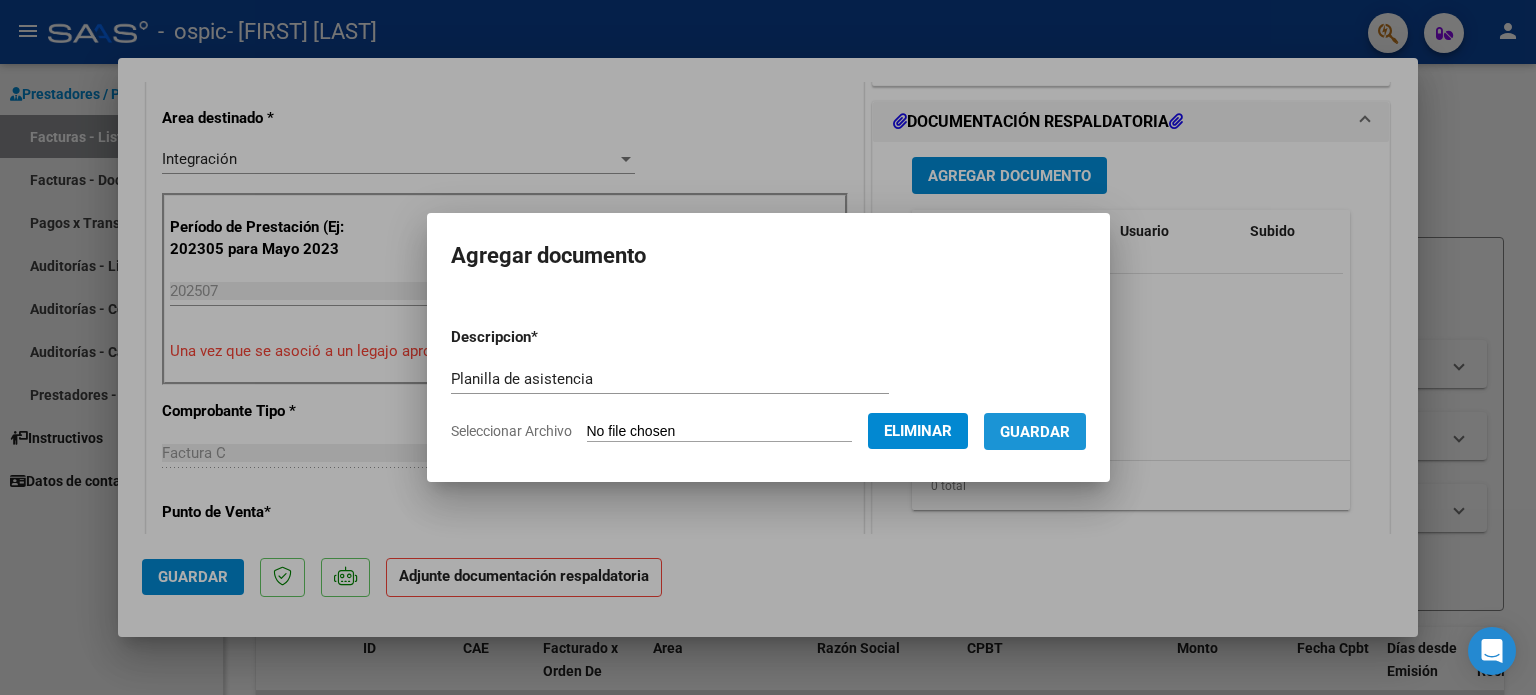 click on "Guardar" at bounding box center [1035, 432] 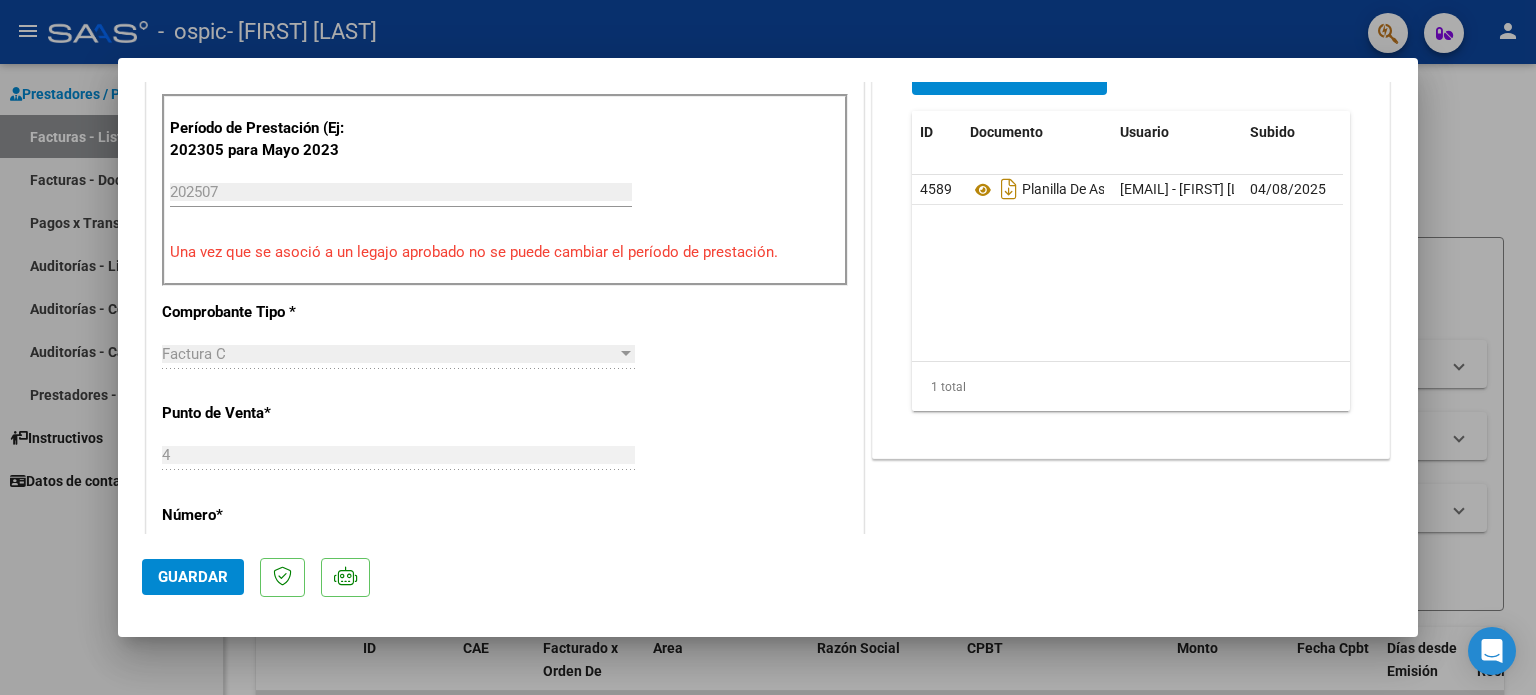 scroll, scrollTop: 709, scrollLeft: 0, axis: vertical 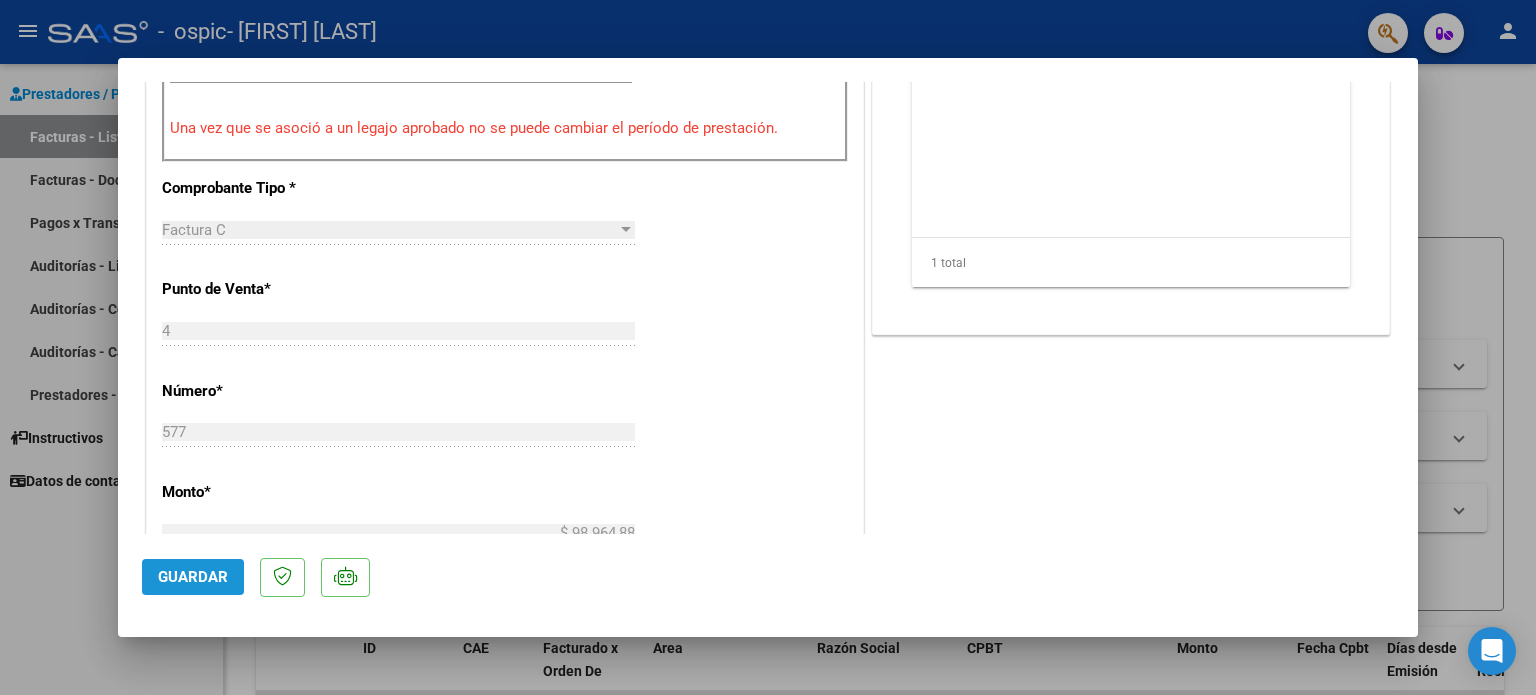 click on "Guardar" 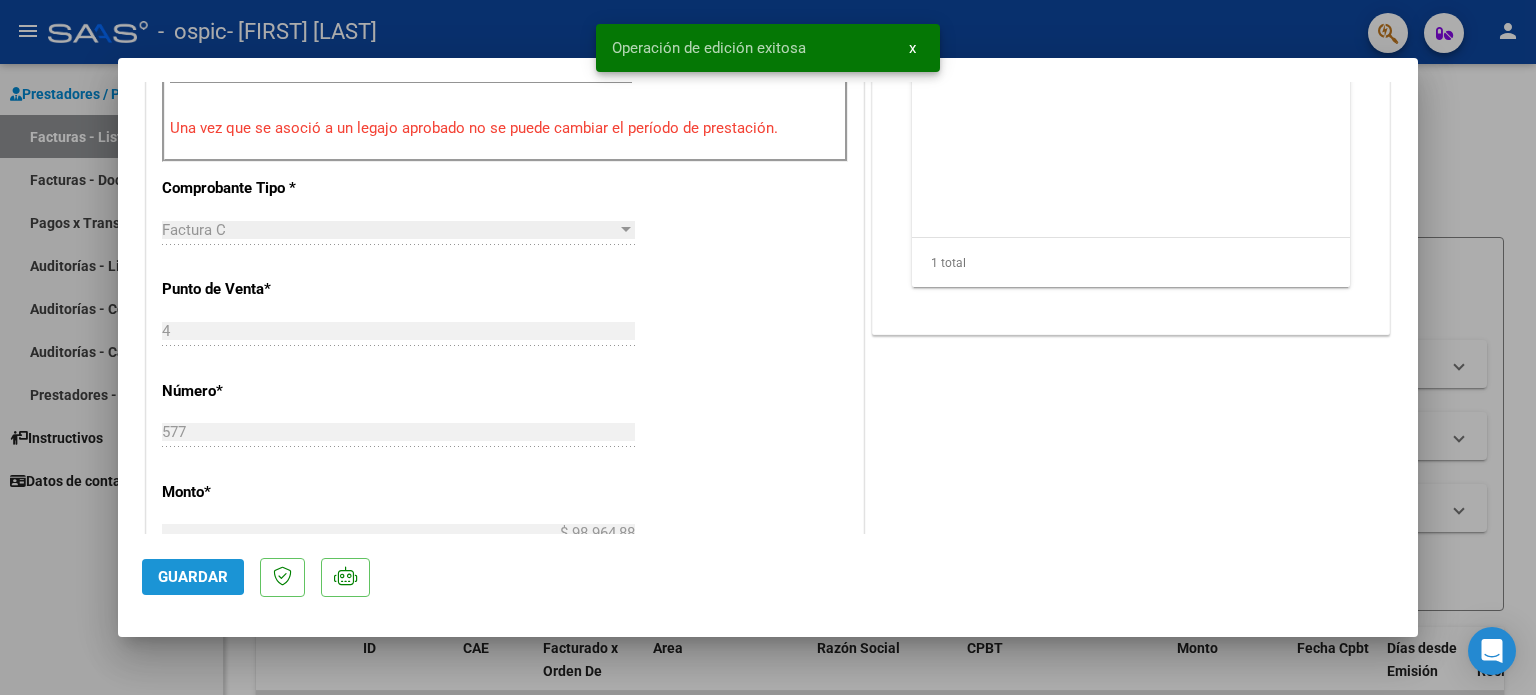 click on "Guardar" 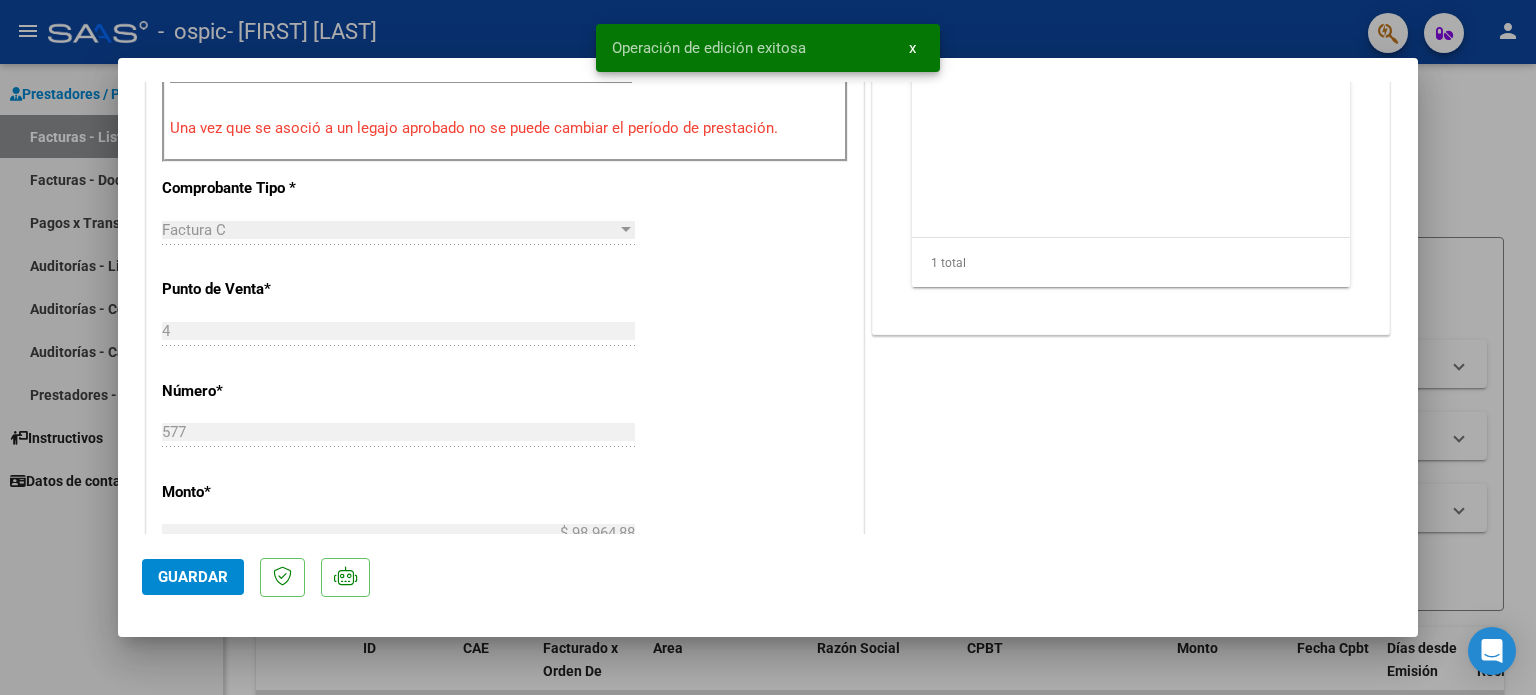 click at bounding box center [768, 347] 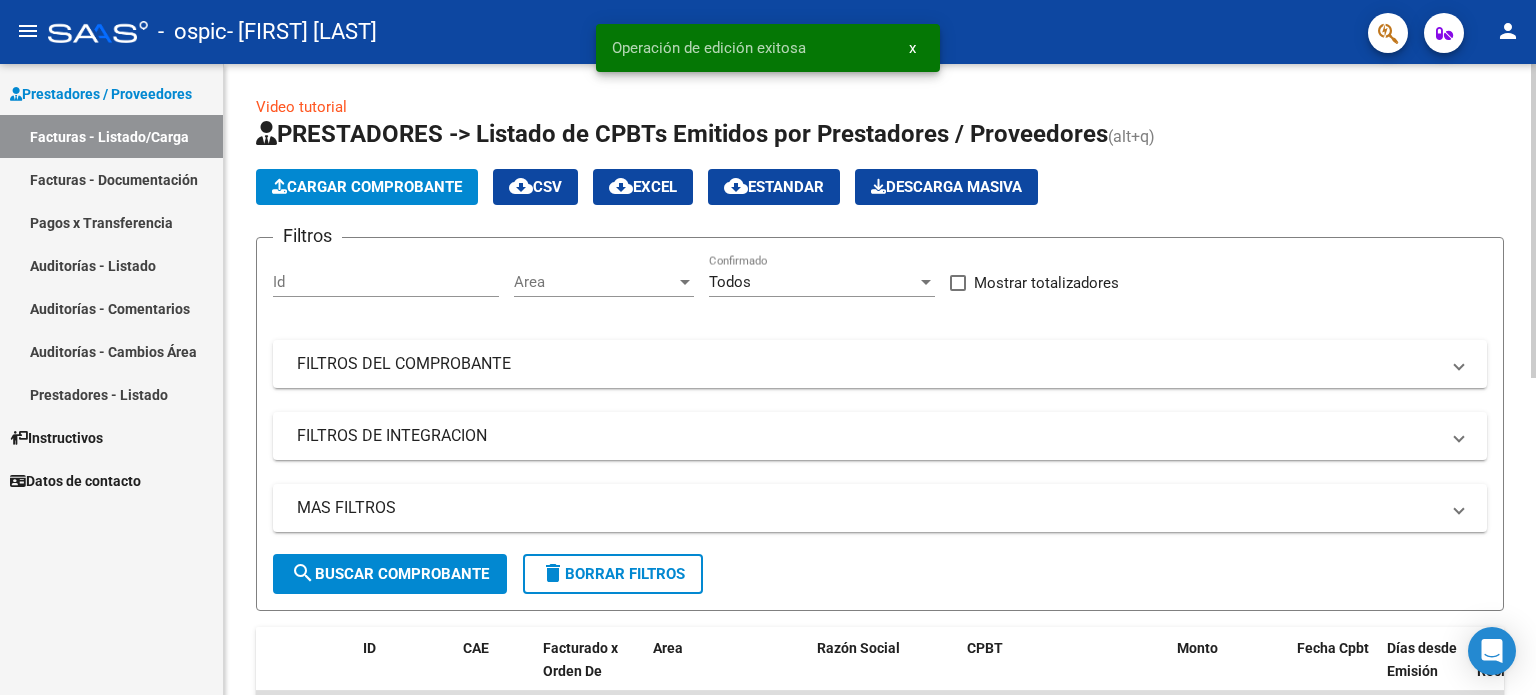 click on "Cargar Comprobante" 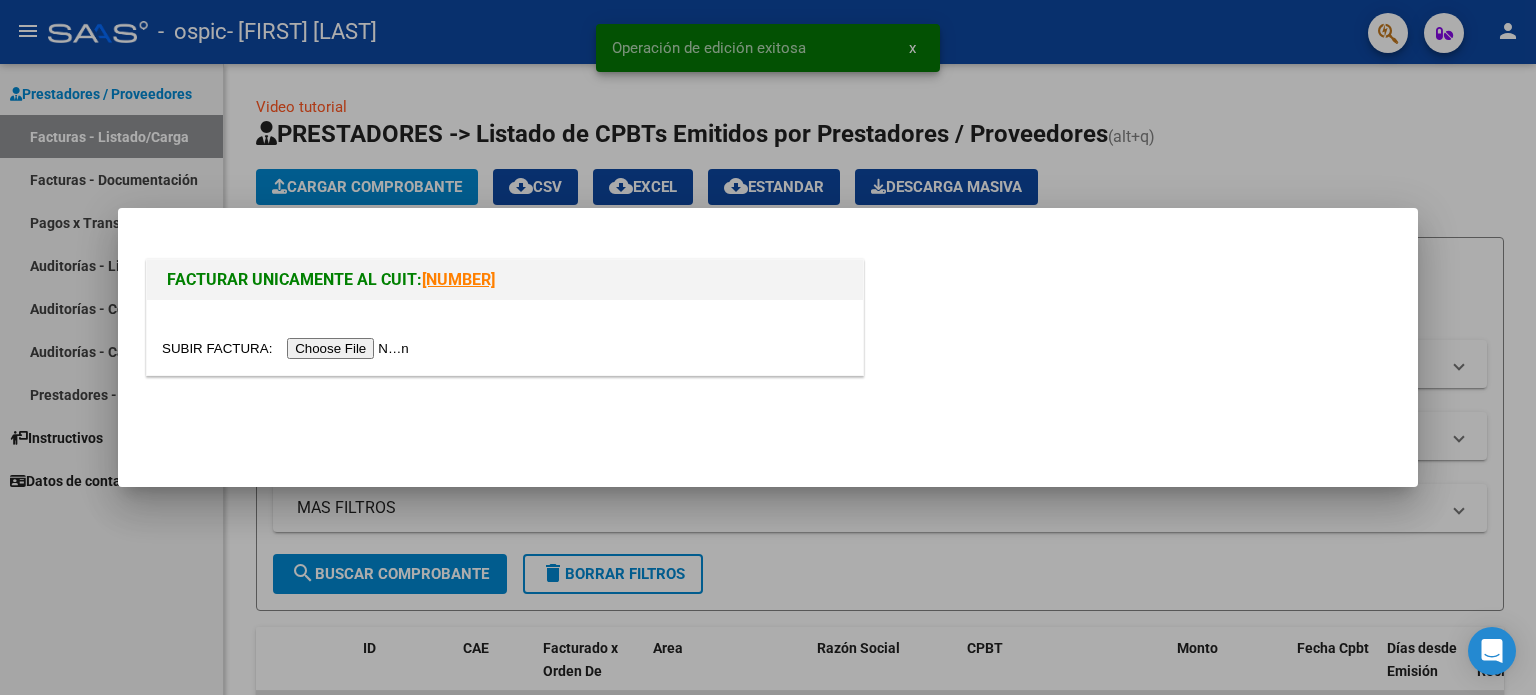 click at bounding box center [288, 348] 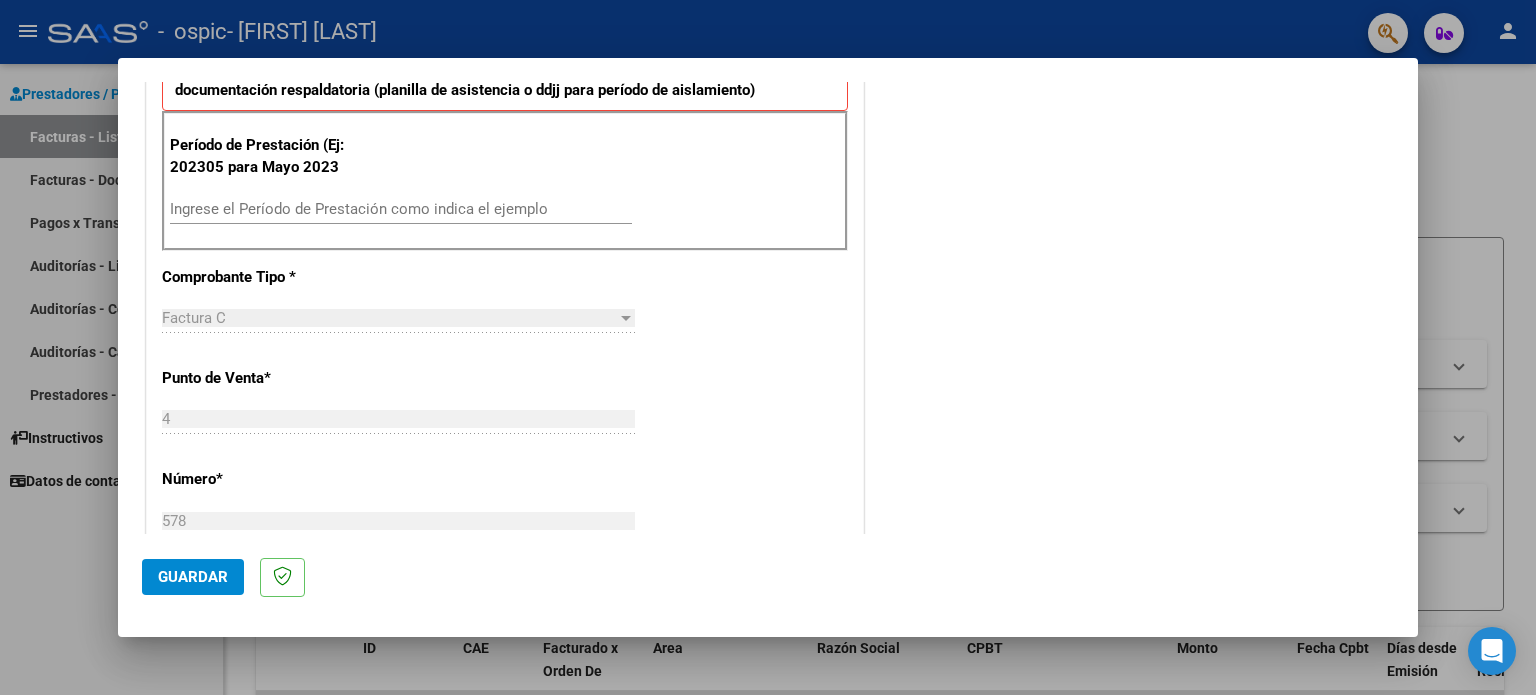 scroll, scrollTop: 524, scrollLeft: 0, axis: vertical 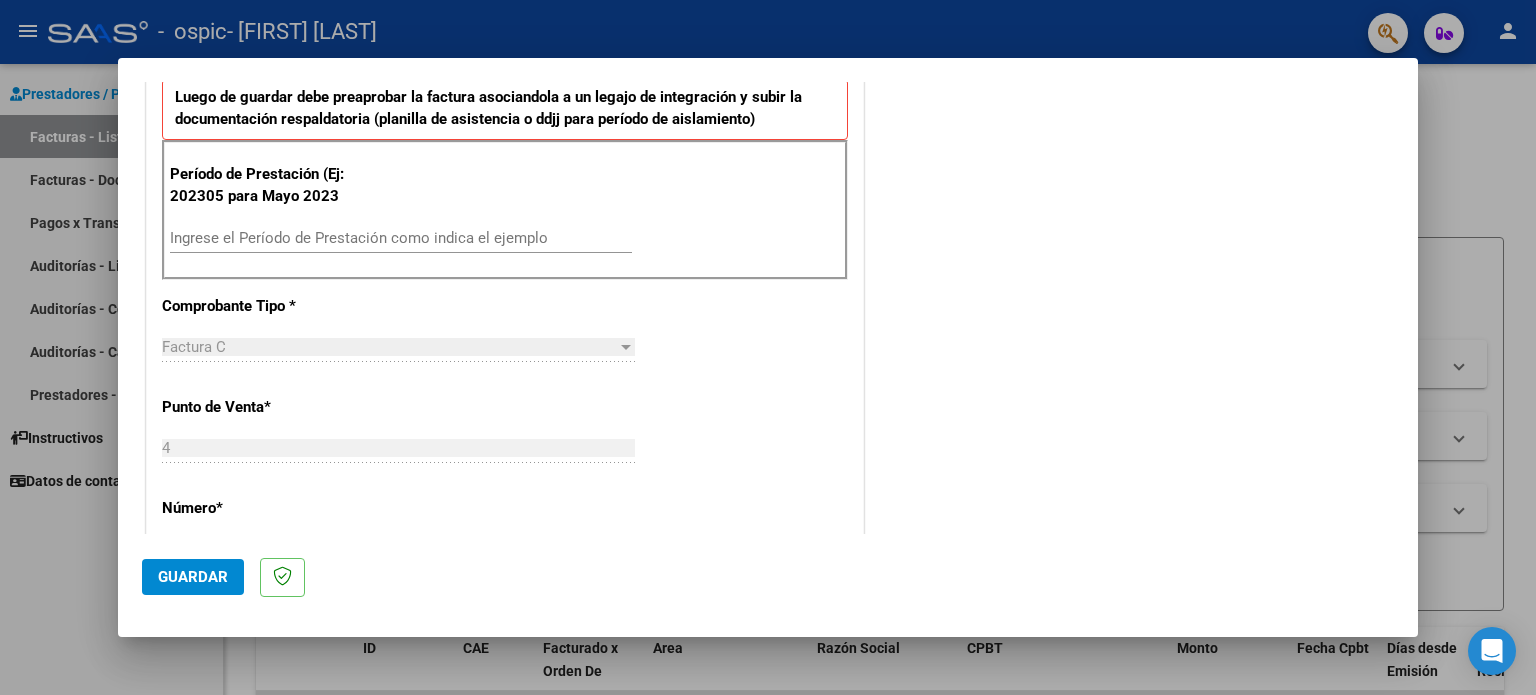 click on "Ingrese el Período de Prestación como indica el ejemplo" at bounding box center [401, 238] 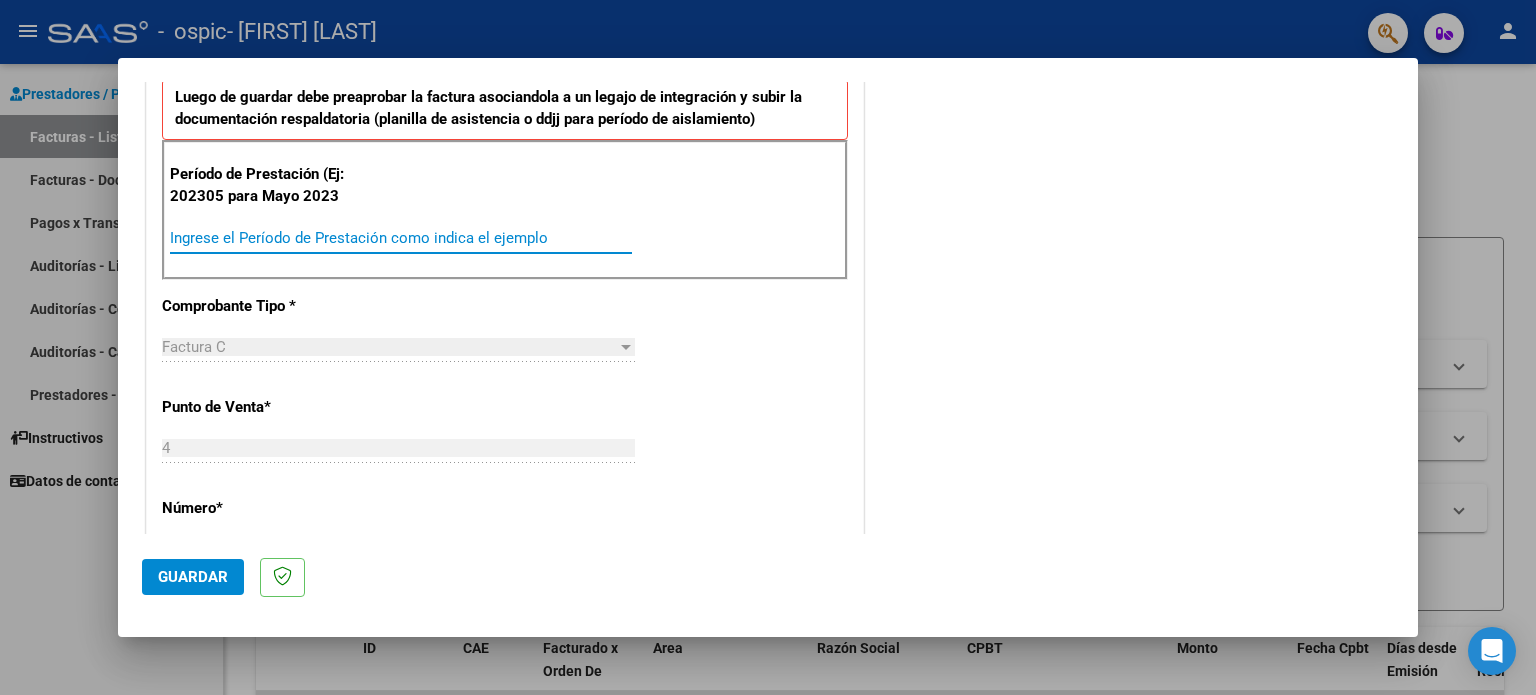 click on "Ingrese el Período de Prestación como indica el ejemplo" at bounding box center (401, 238) 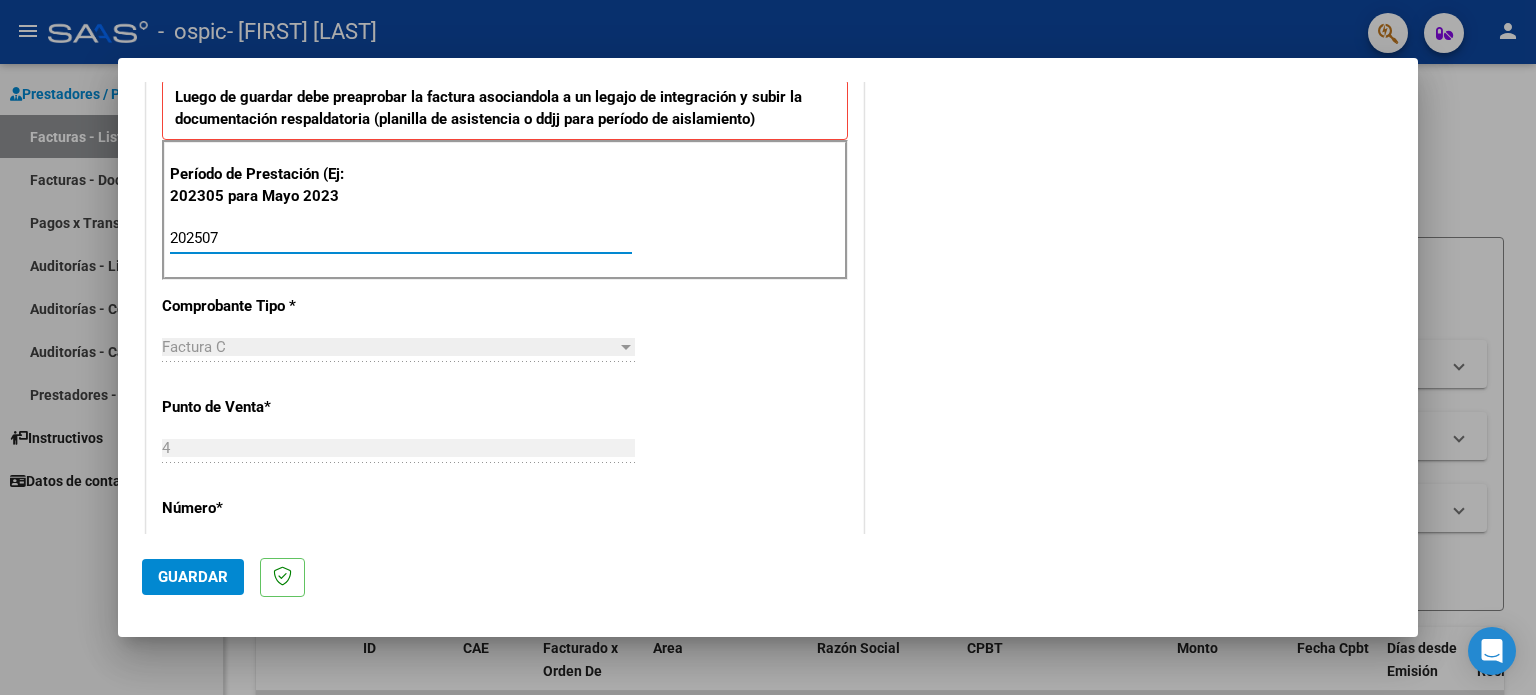 type on "202507" 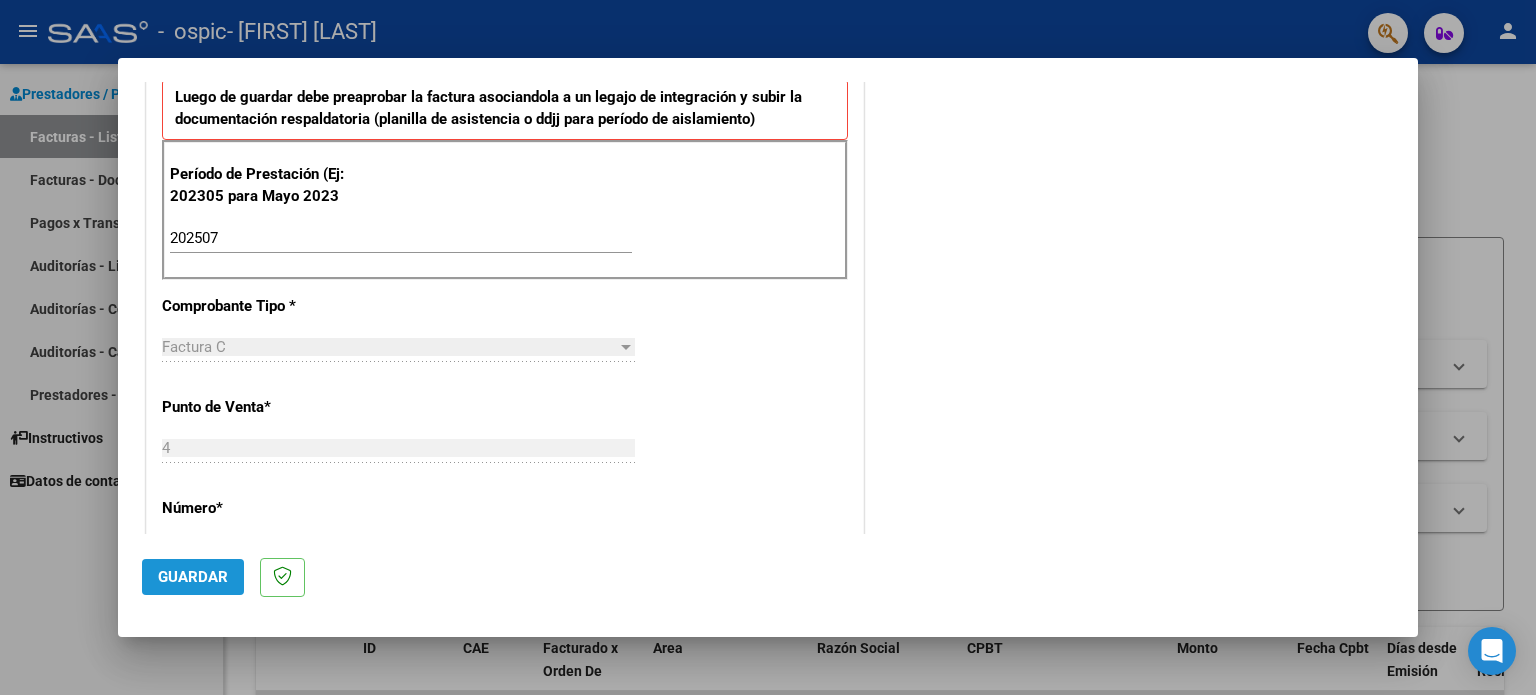 click on "Guardar" 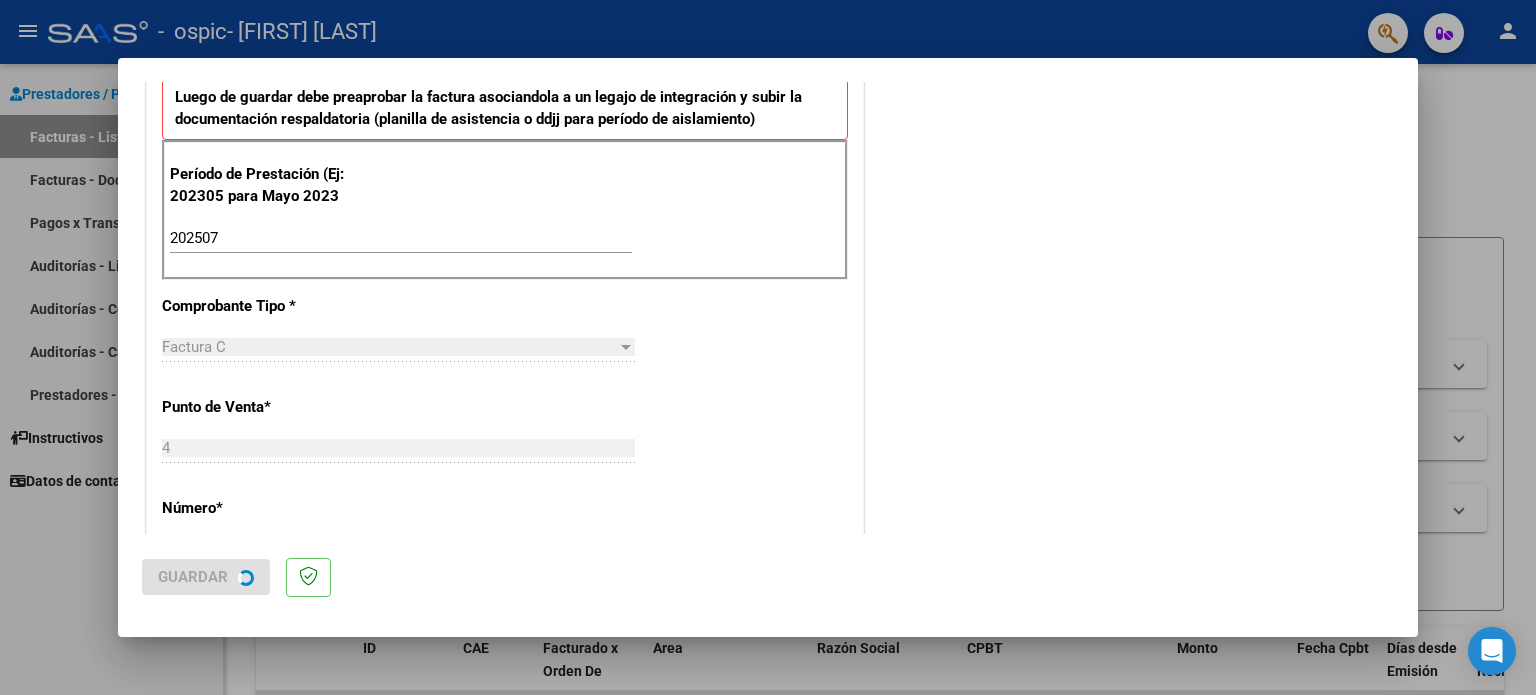 scroll, scrollTop: 0, scrollLeft: 0, axis: both 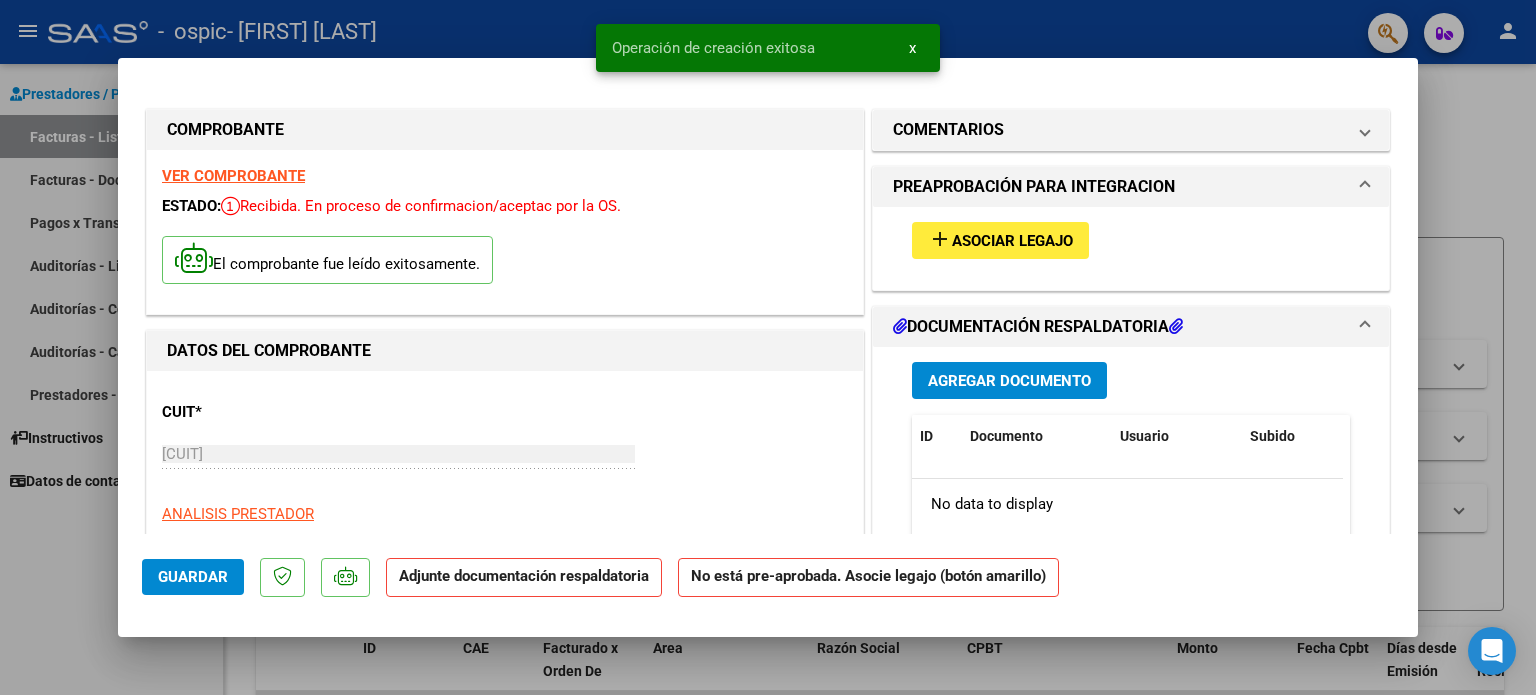 click on "Asociar Legajo" at bounding box center (1012, 241) 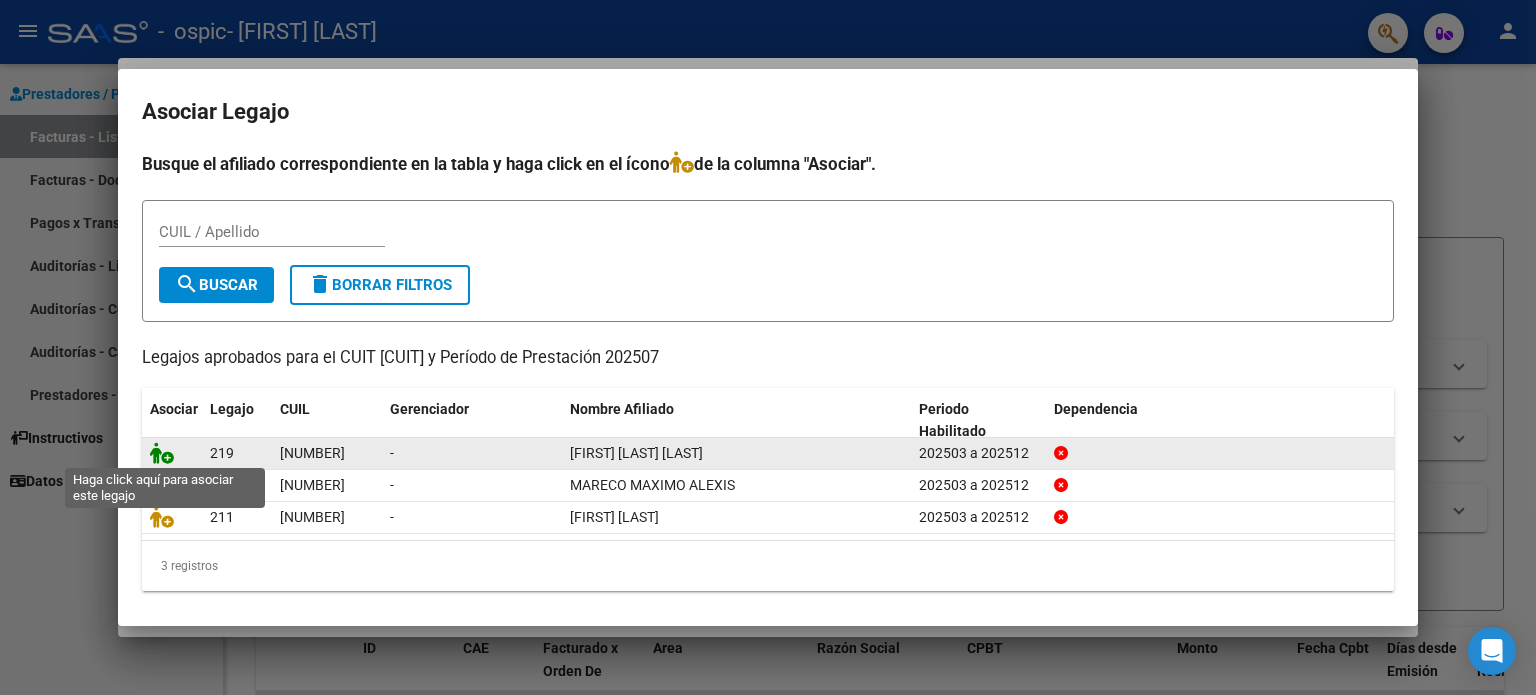 click 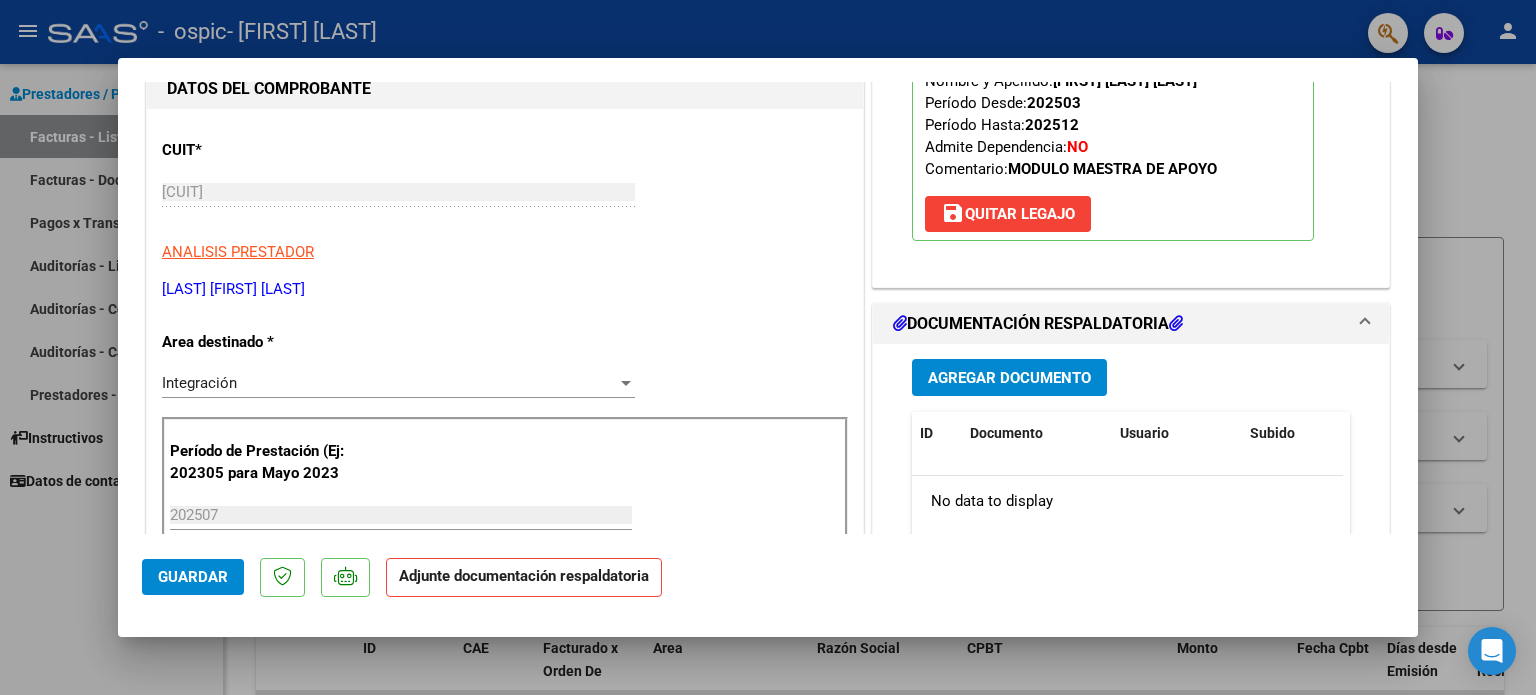 scroll, scrollTop: 228, scrollLeft: 0, axis: vertical 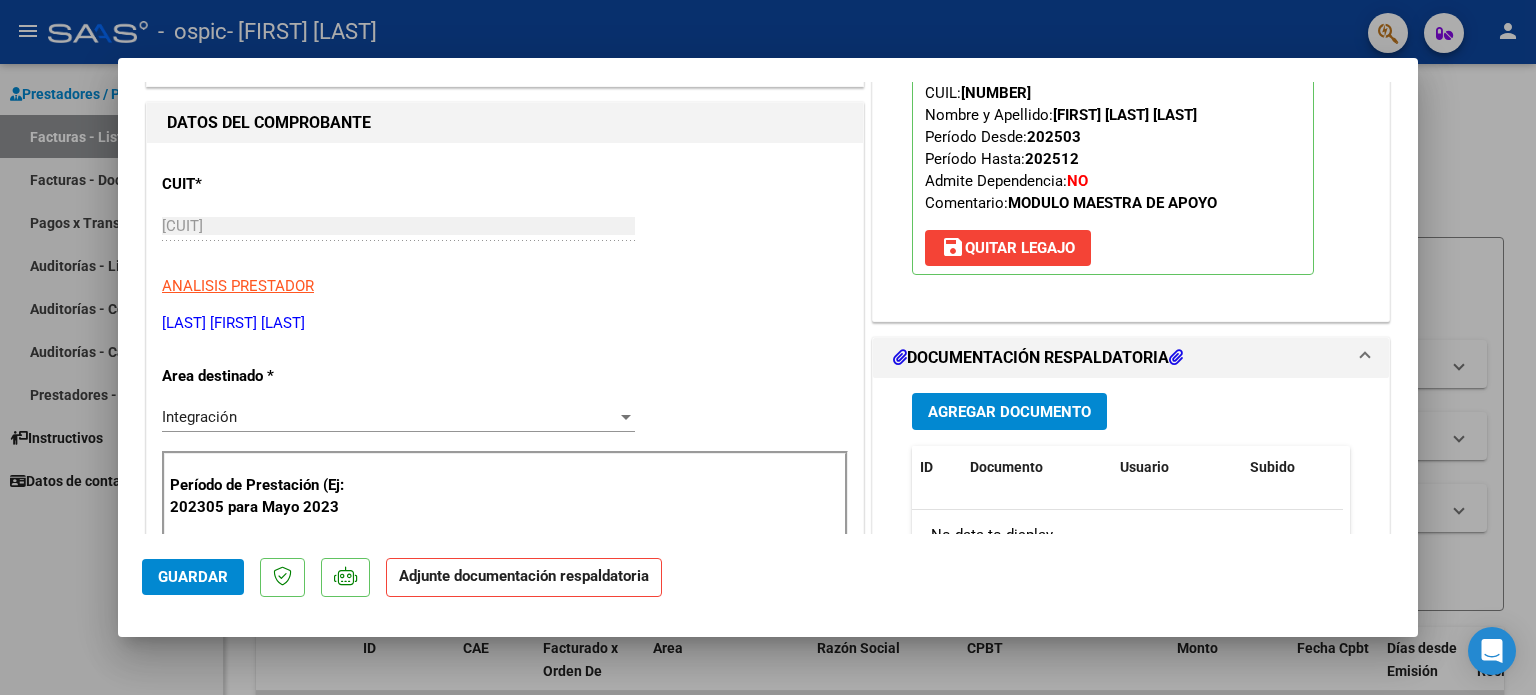 click on "Agregar Documento" at bounding box center (1009, 412) 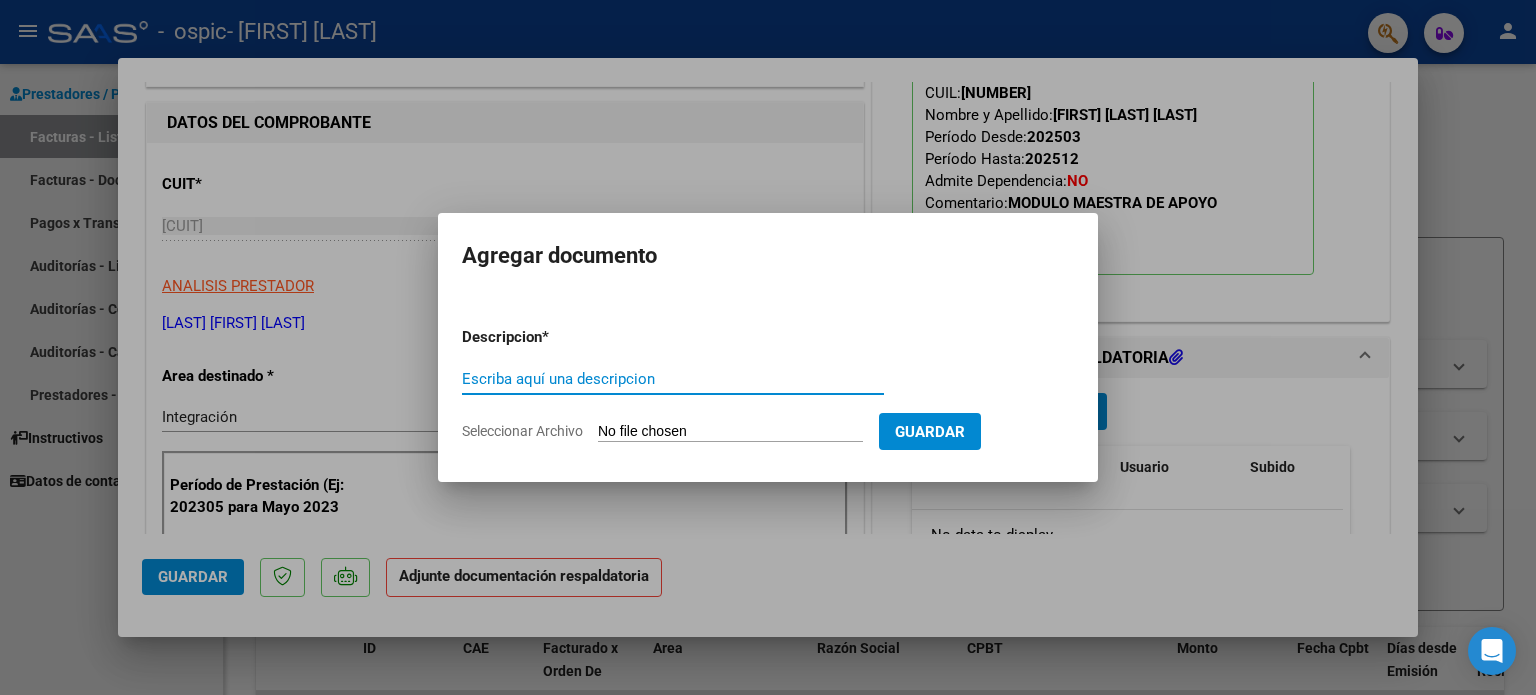 click on "Escriba aquí una descripcion" at bounding box center [673, 379] 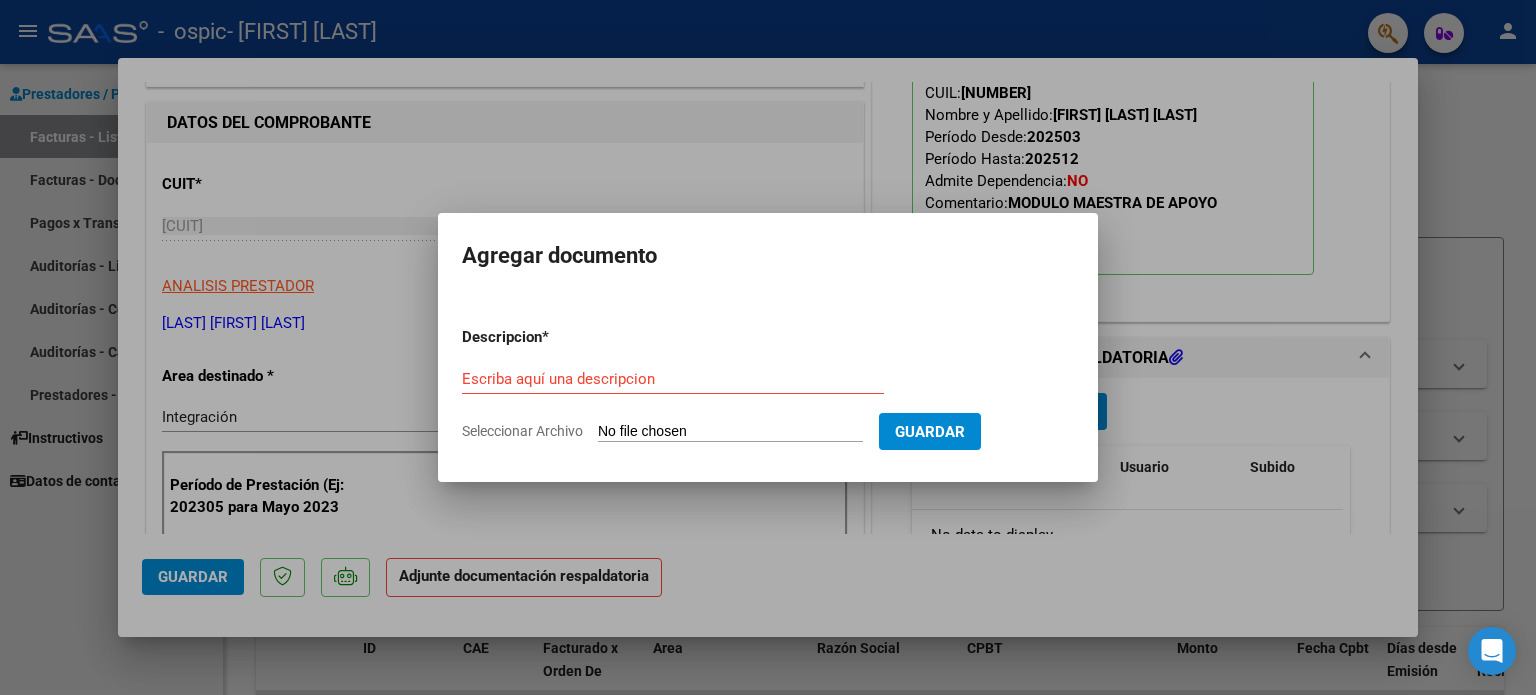 click on "Seleccionar Archivo" at bounding box center [730, 432] 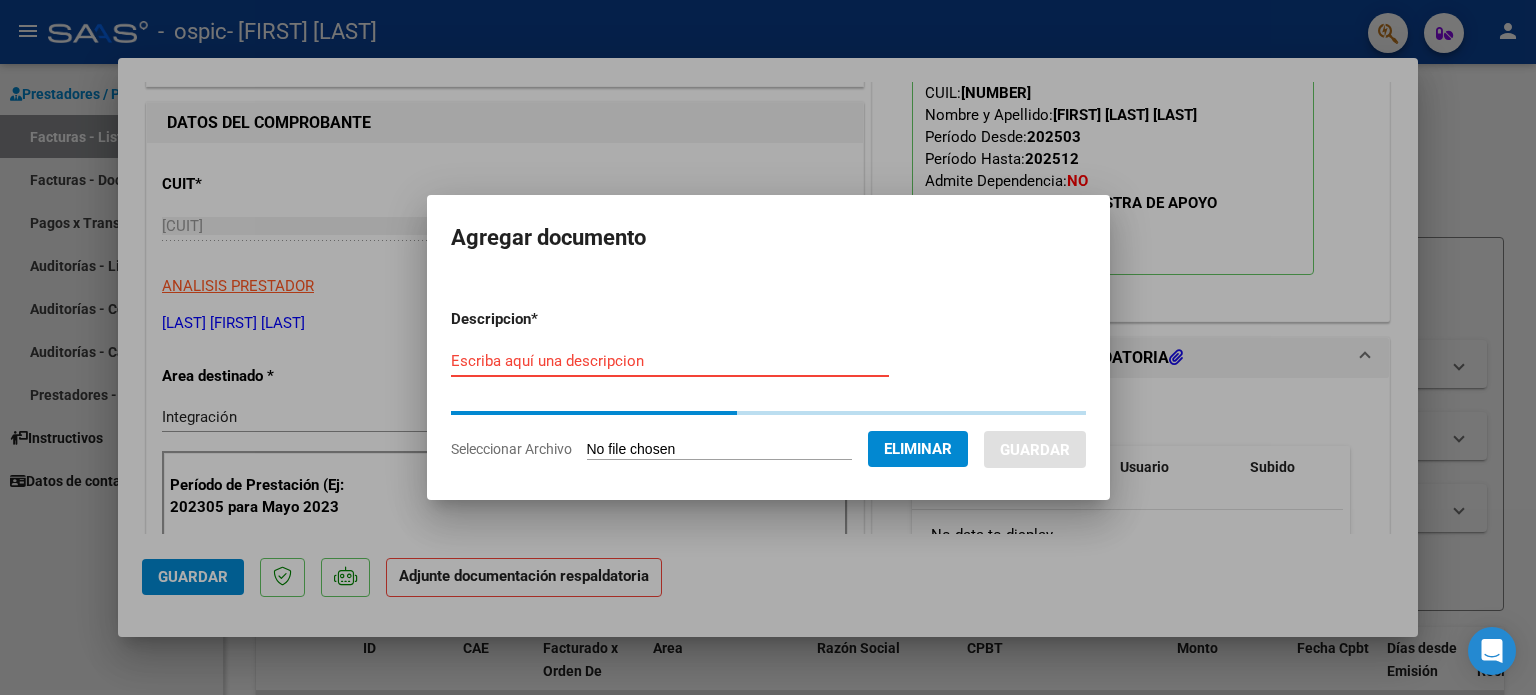 click on "Descripcion  *   Escriba aquí una descripcion  Seleccionar Archivo Eliminar Guardar" at bounding box center (768, 384) 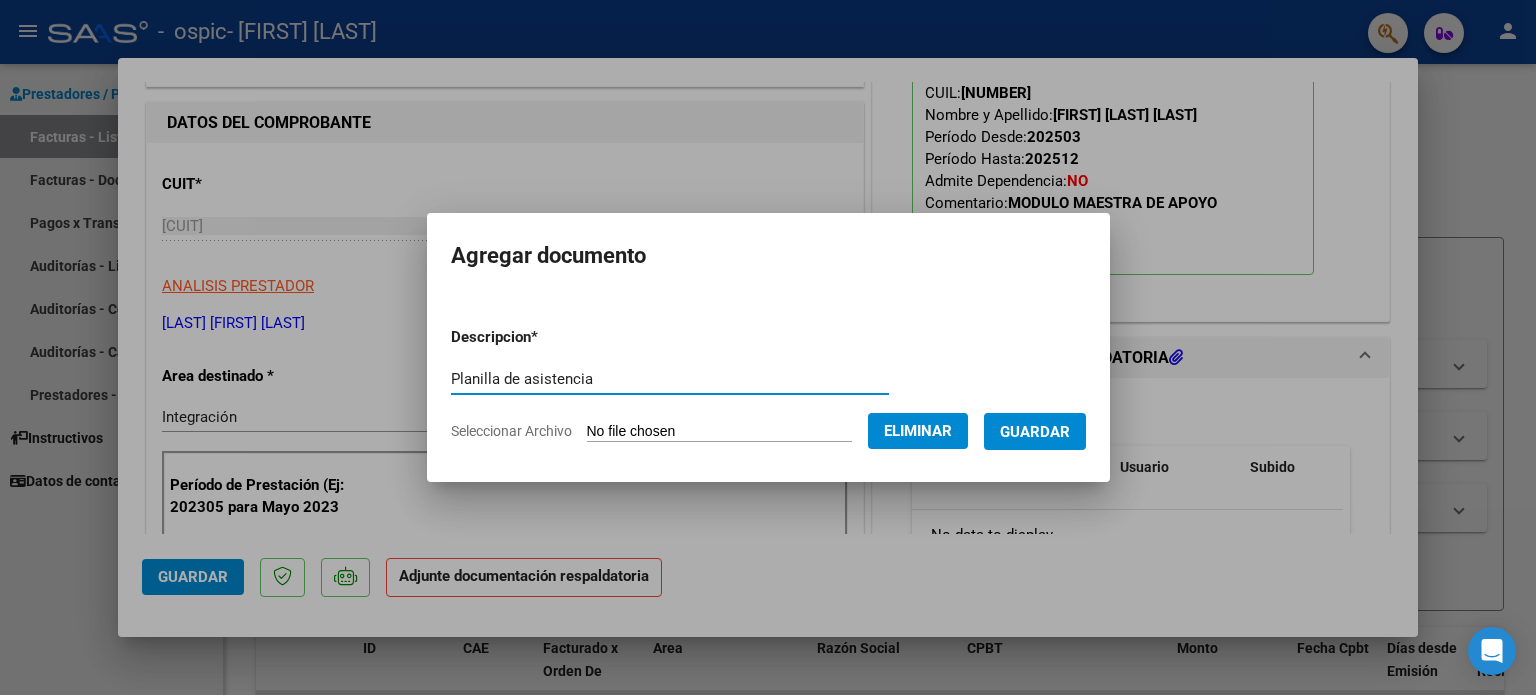 type on "Planilla de asistencia" 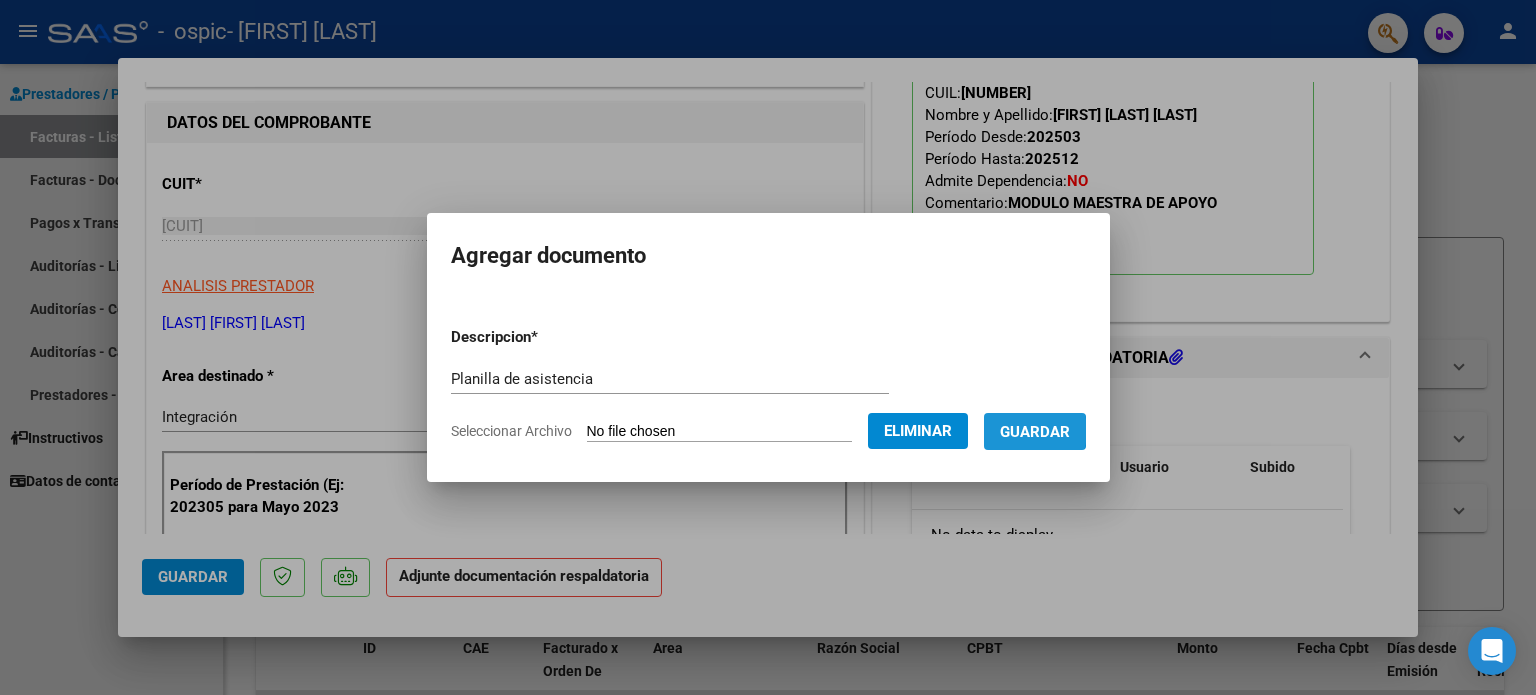 click on "Guardar" at bounding box center (1035, 432) 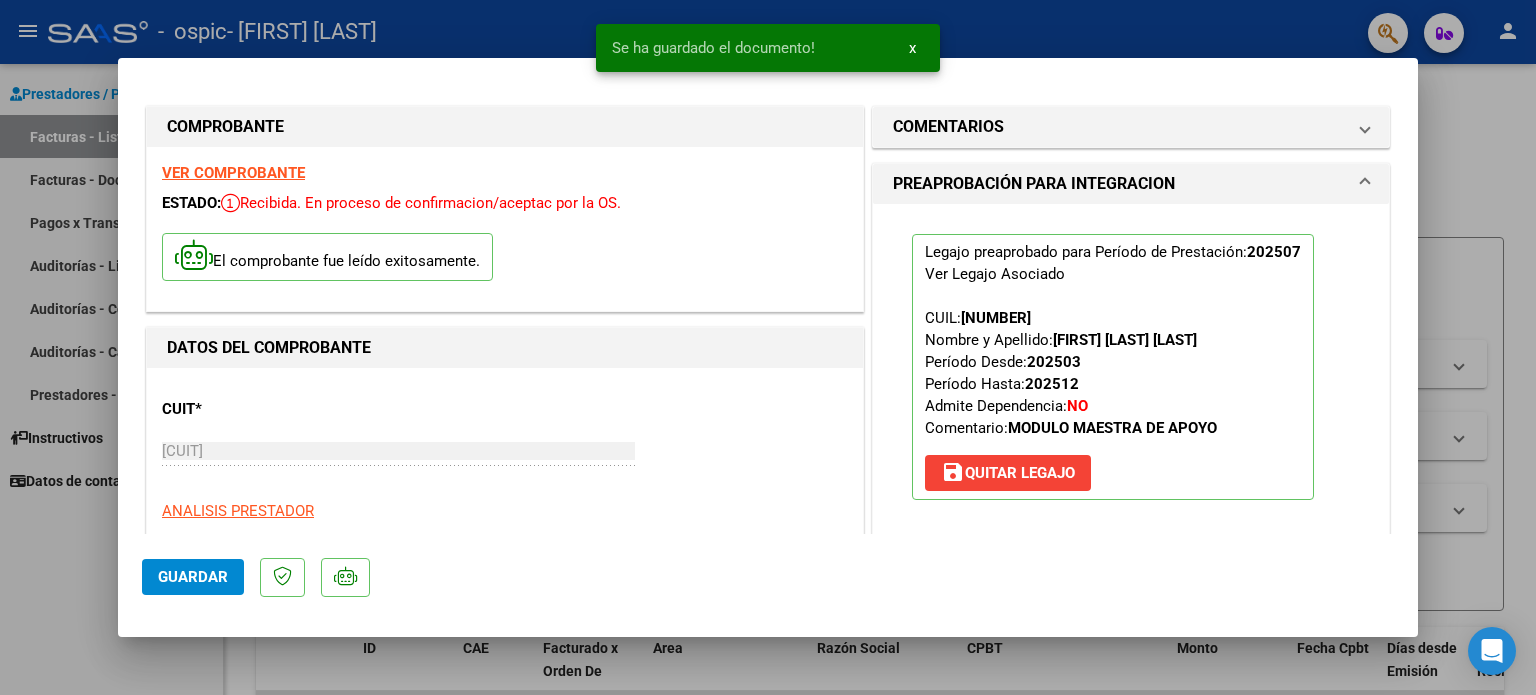 scroll, scrollTop: 0, scrollLeft: 0, axis: both 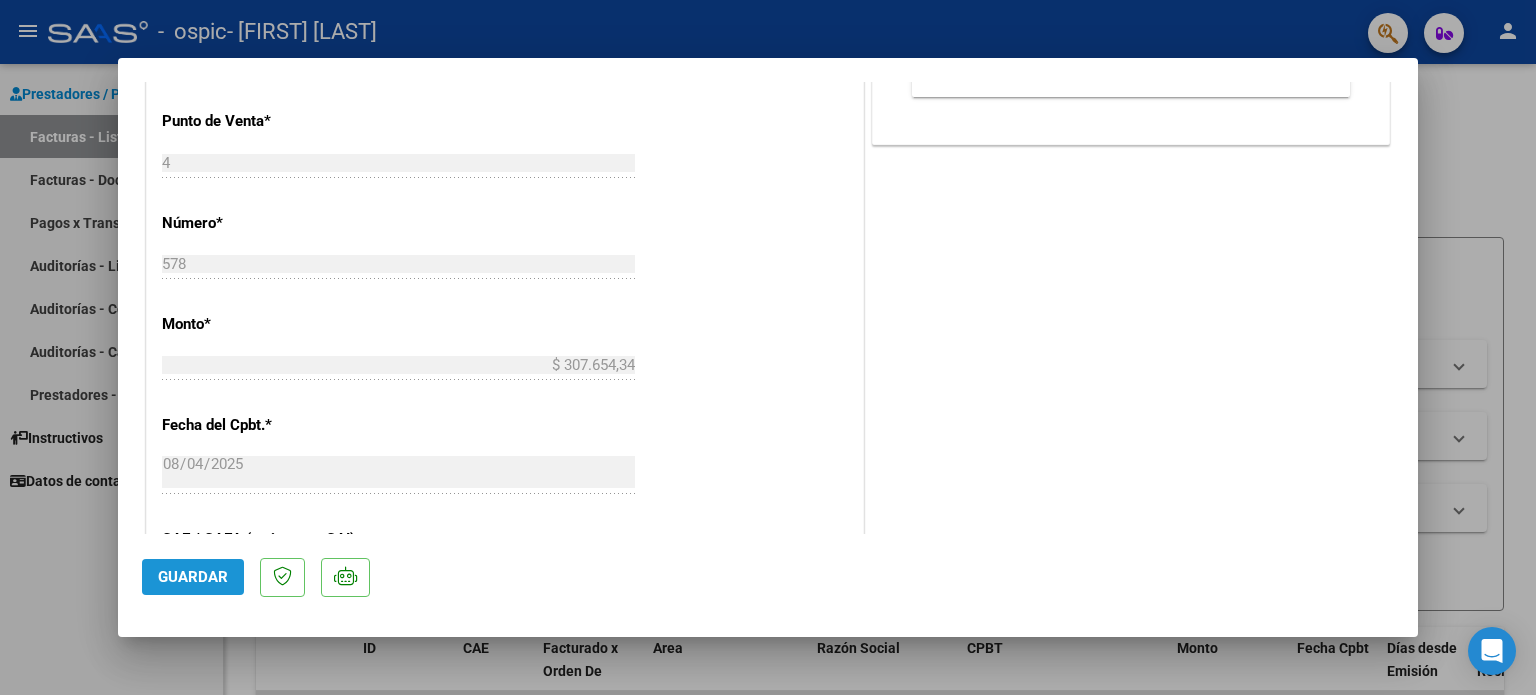 click on "Guardar" 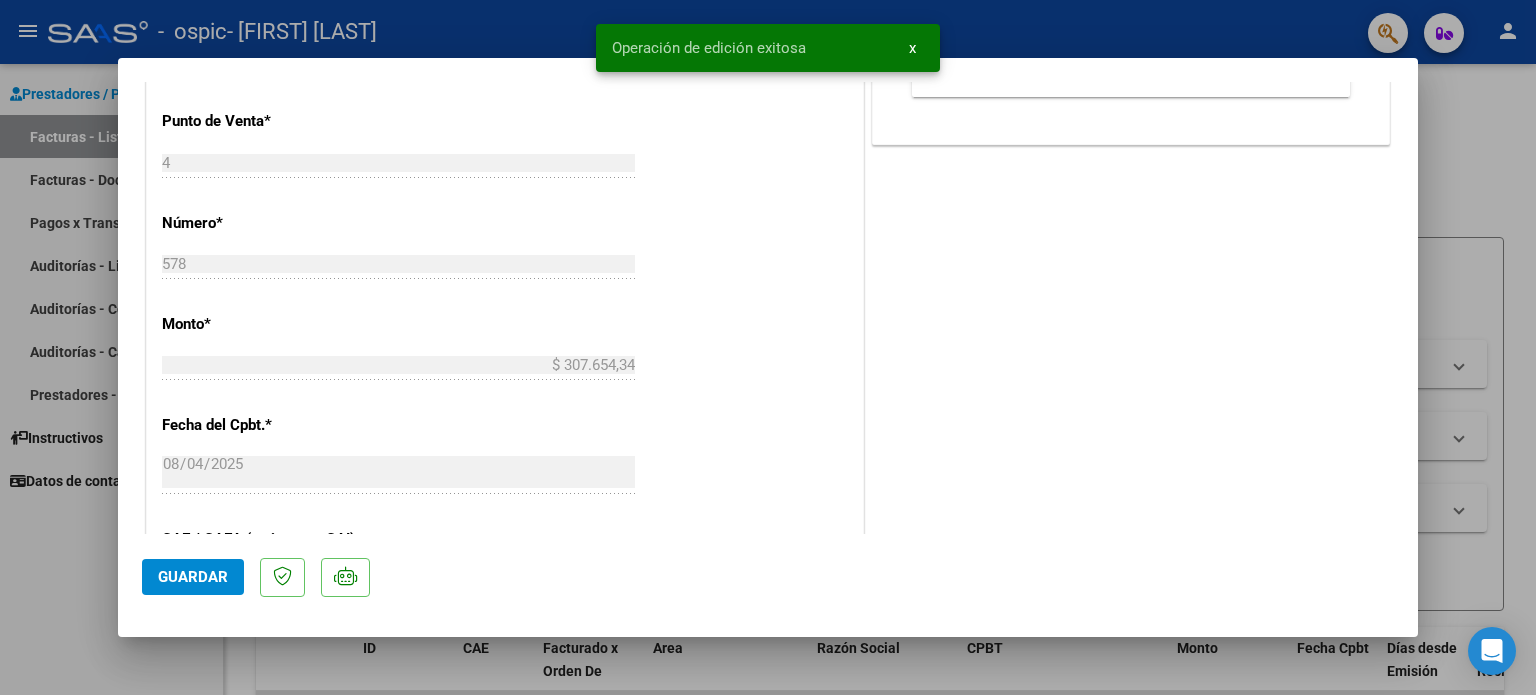 click on "Guardar" 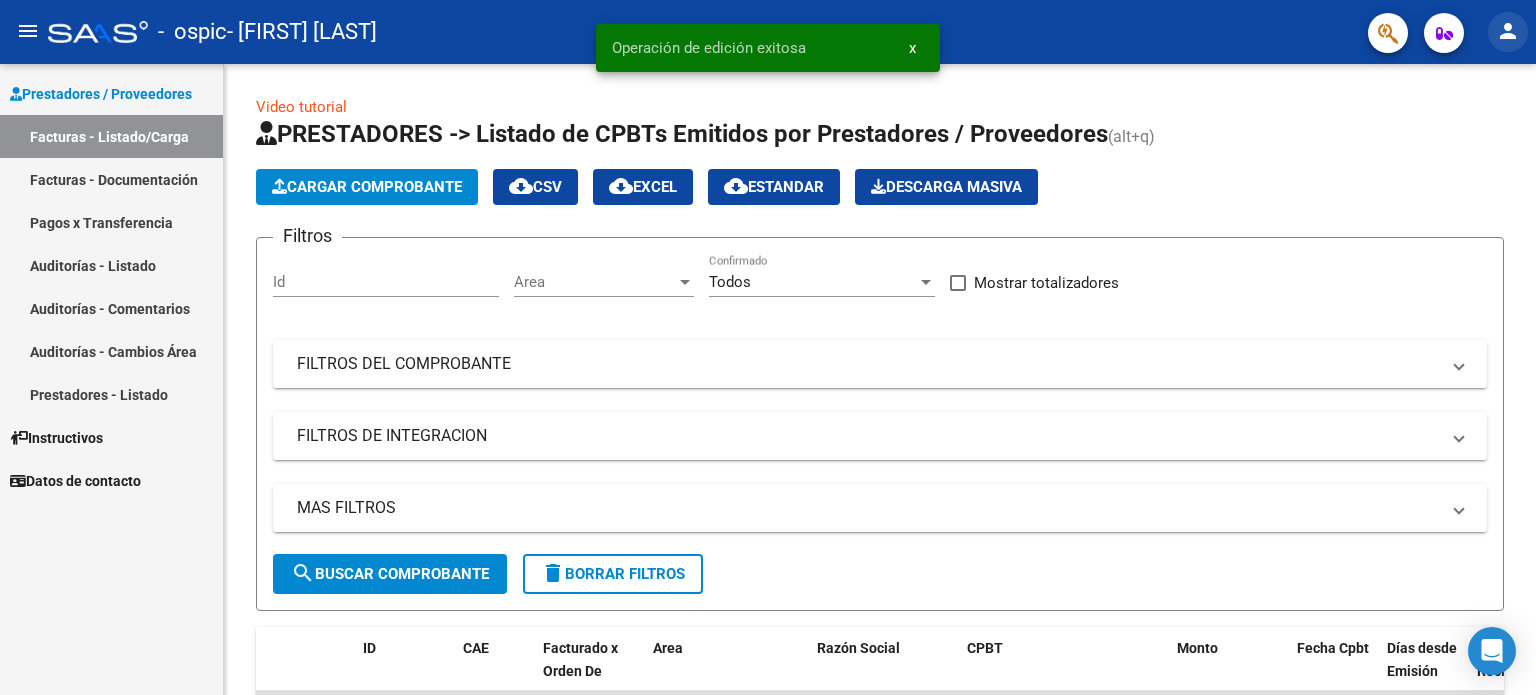 click on "person" 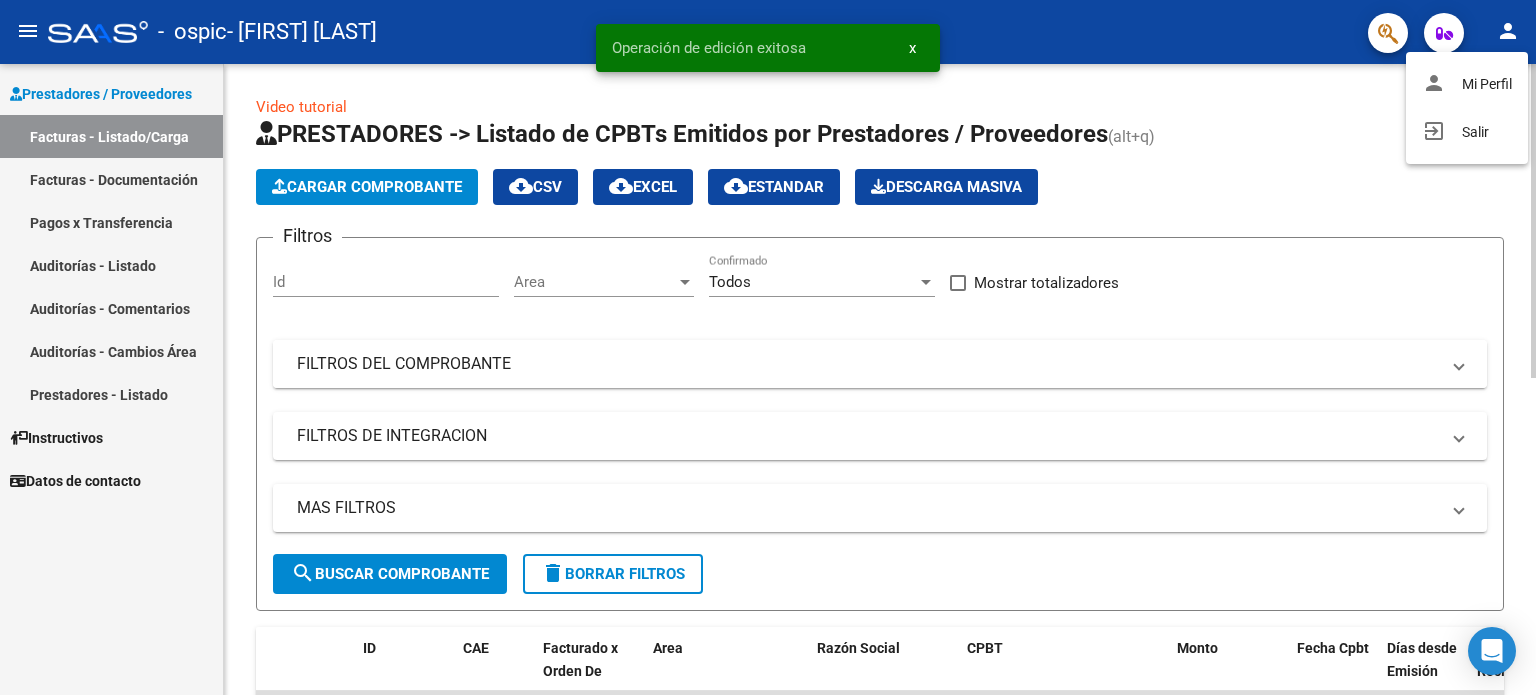 drag, startPoint x: 825, startPoint y: 355, endPoint x: 846, endPoint y: 366, distance: 23.70654 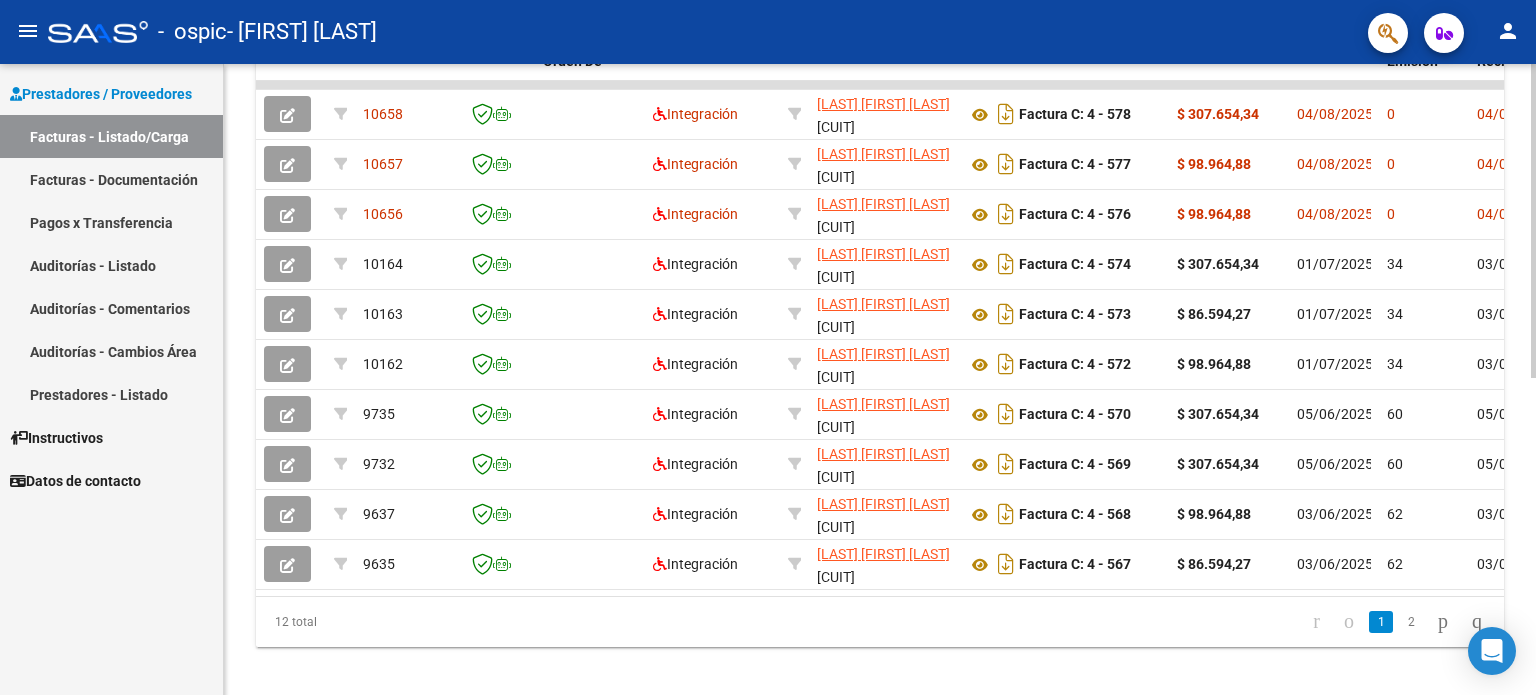 click 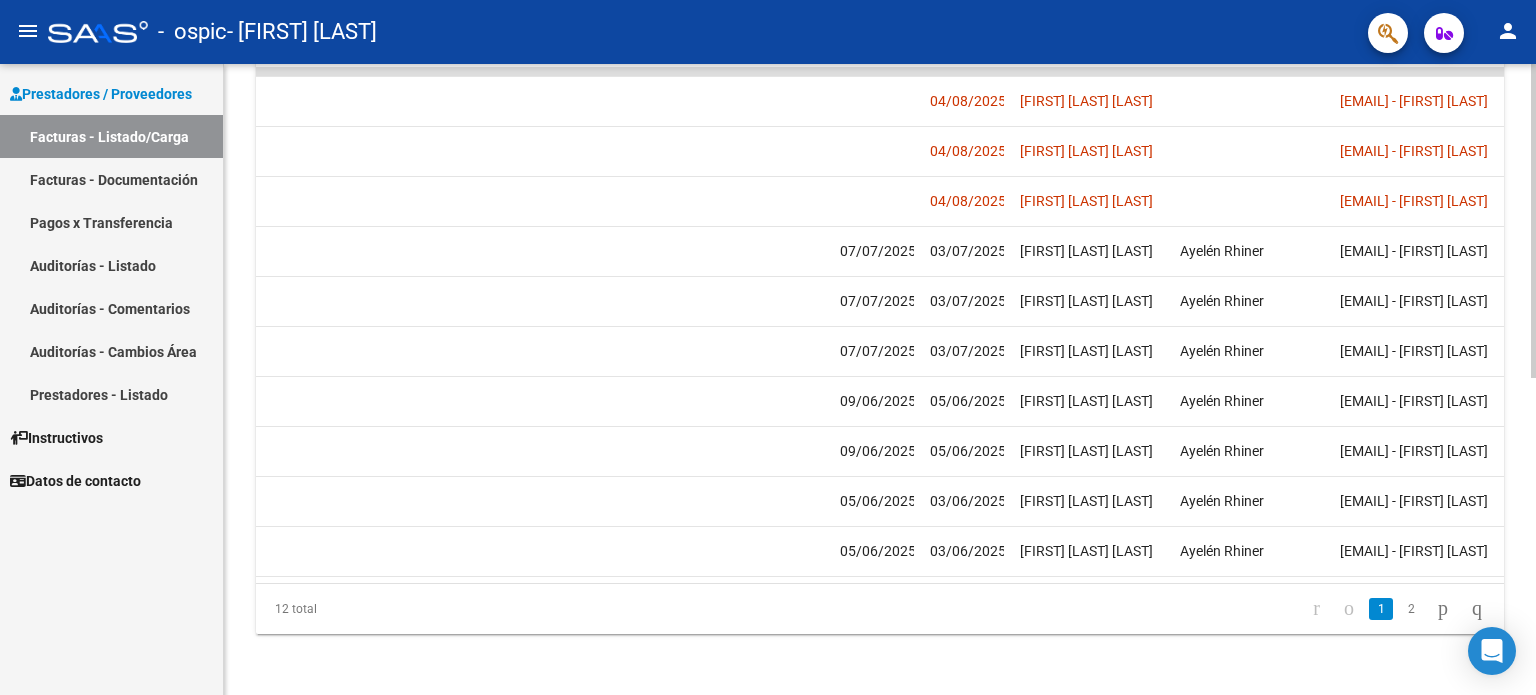 scroll, scrollTop: 0, scrollLeft: 2968, axis: horizontal 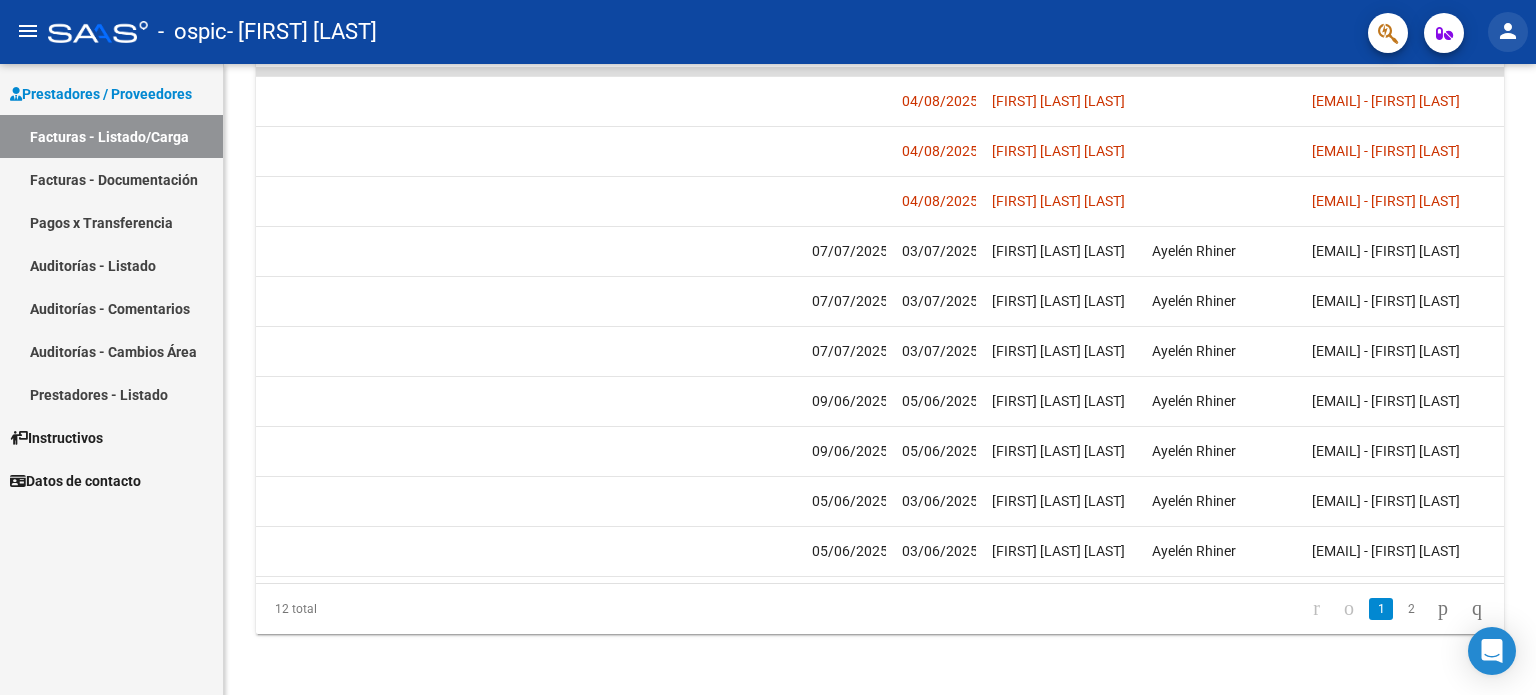 click on "person" 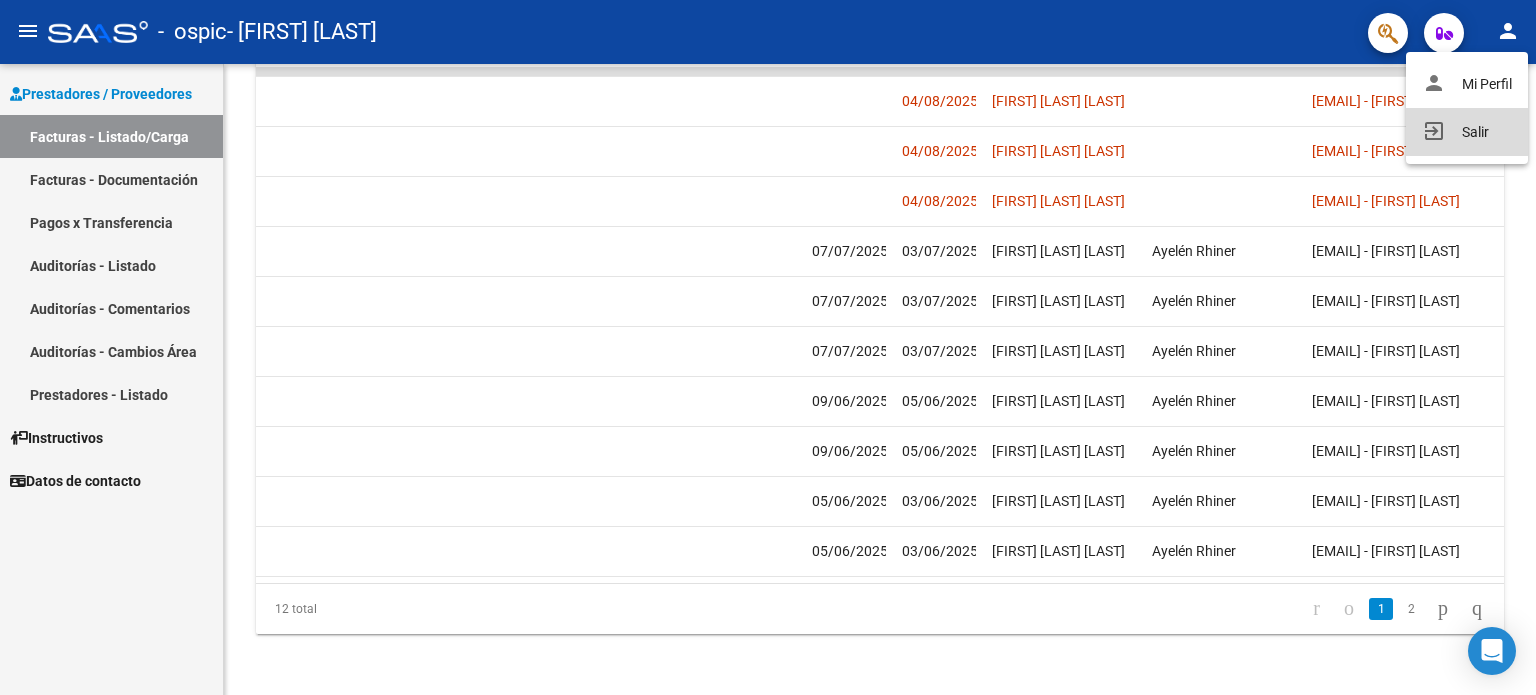 click on "exit_to_app  Salir" at bounding box center (1467, 132) 